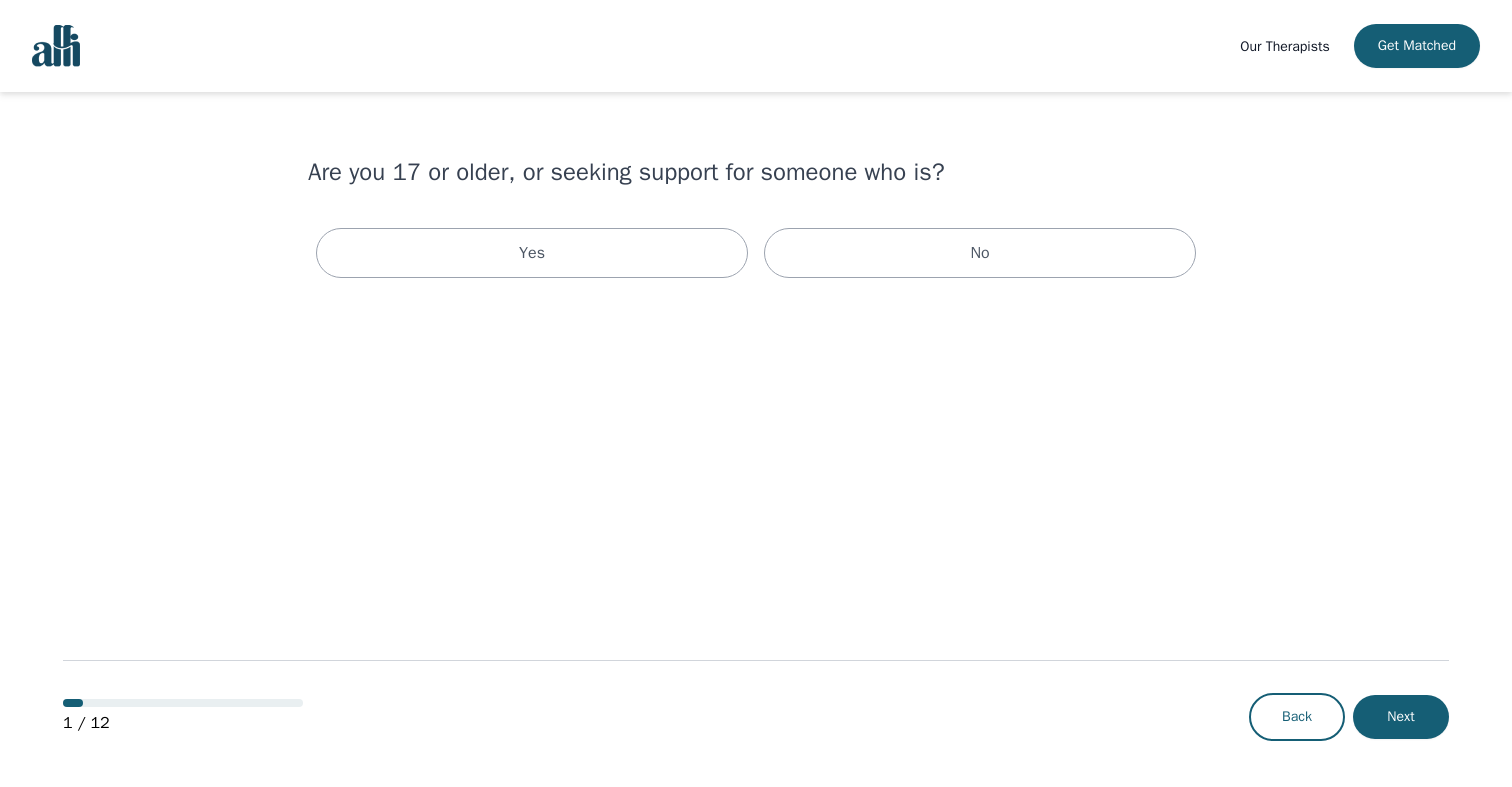 scroll, scrollTop: 0, scrollLeft: 0, axis: both 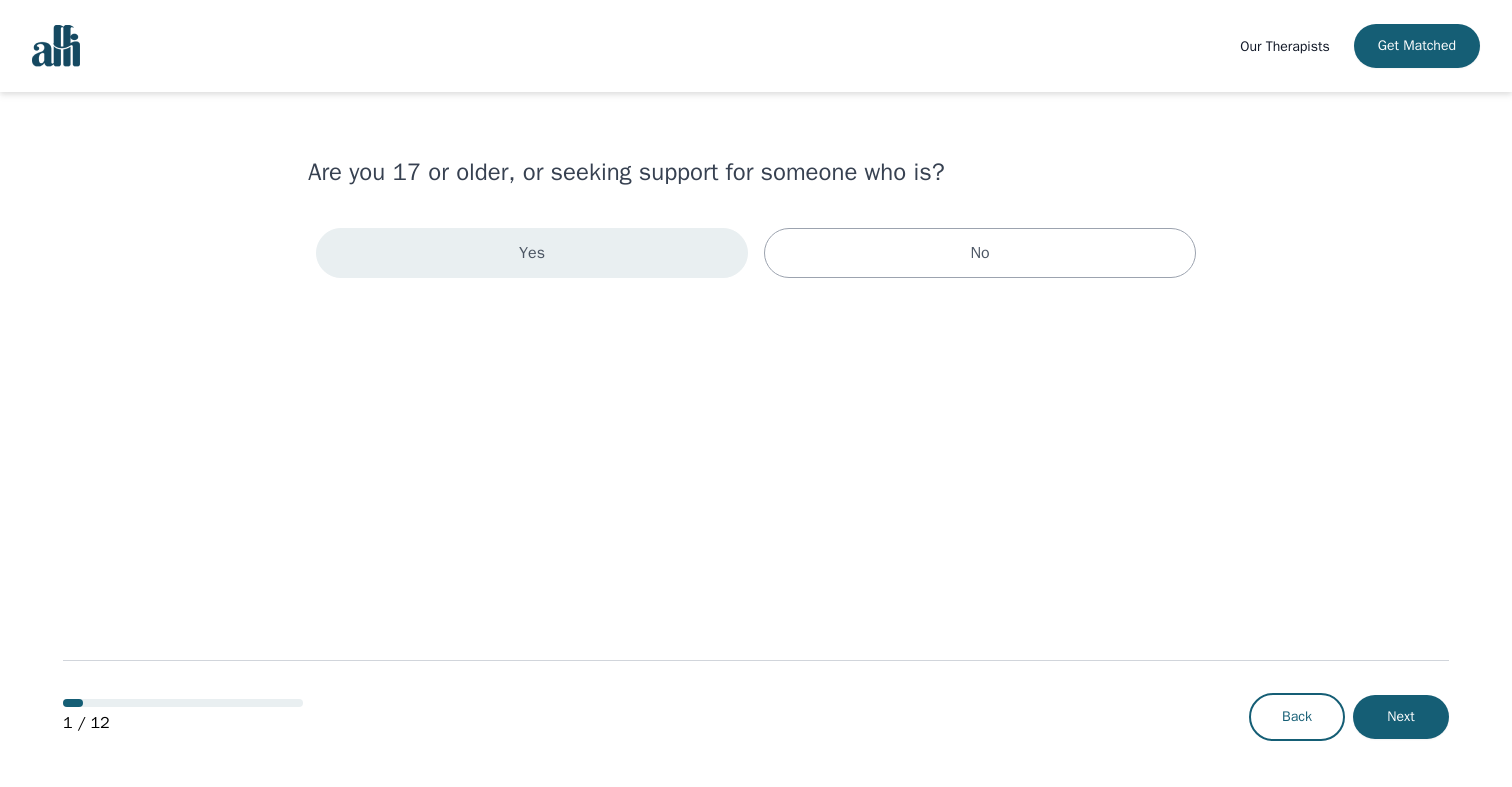 click on "Yes" at bounding box center (532, 253) 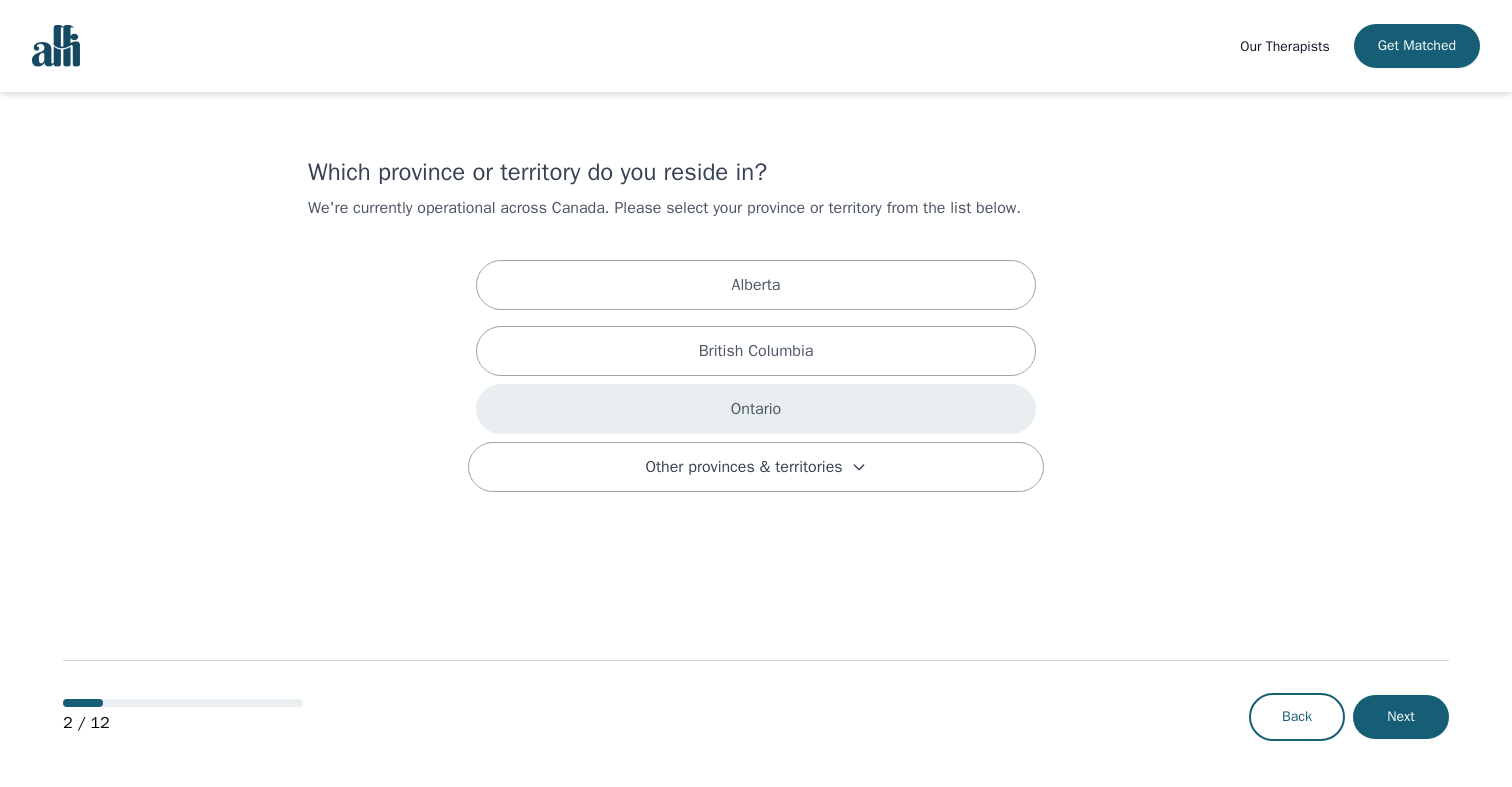 click on "Ontario" at bounding box center [756, 409] 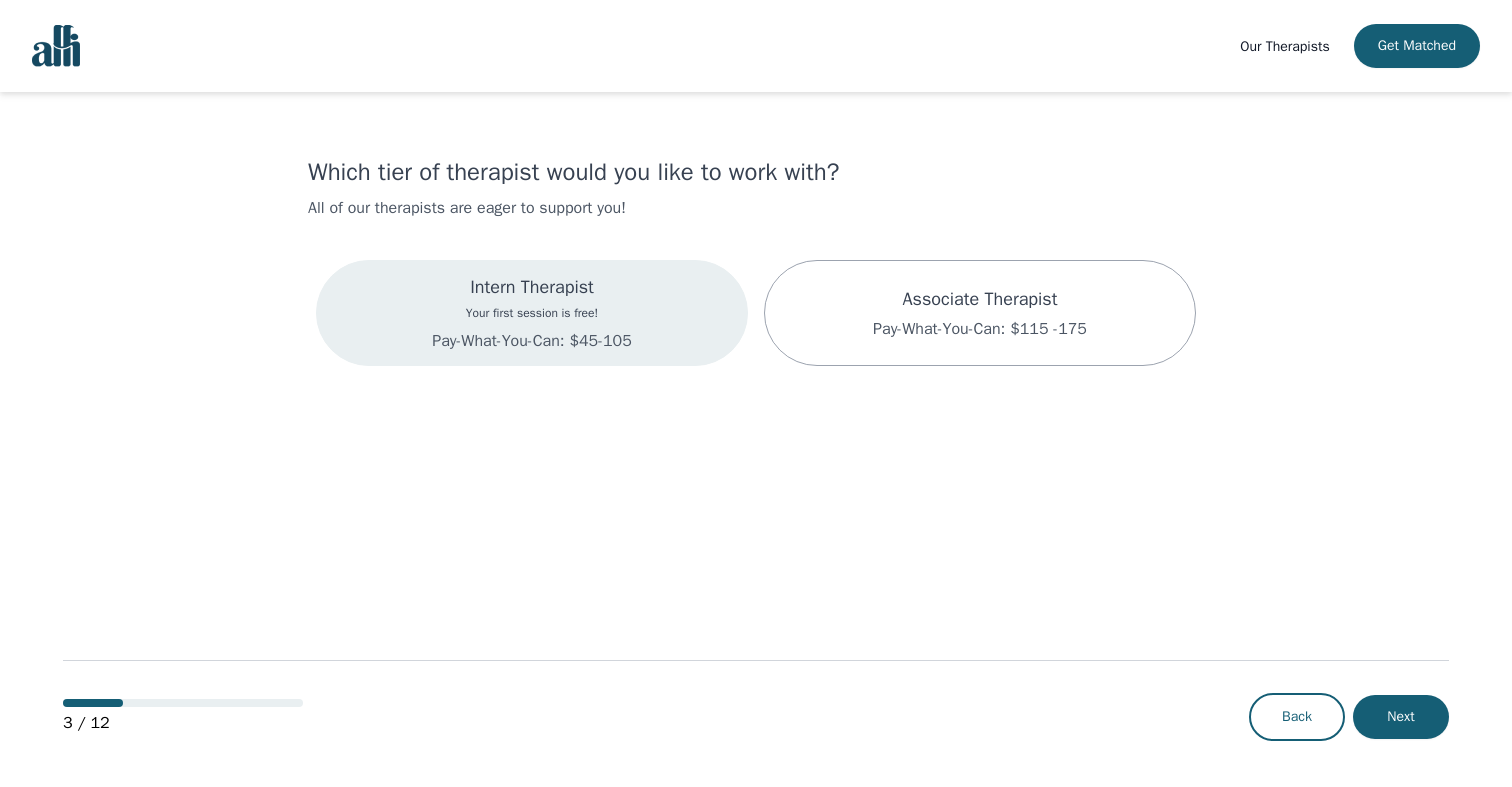 click on "Intern Therapist Your first session is free! Pay-What-You-Can: $45-105" at bounding box center [532, 313] 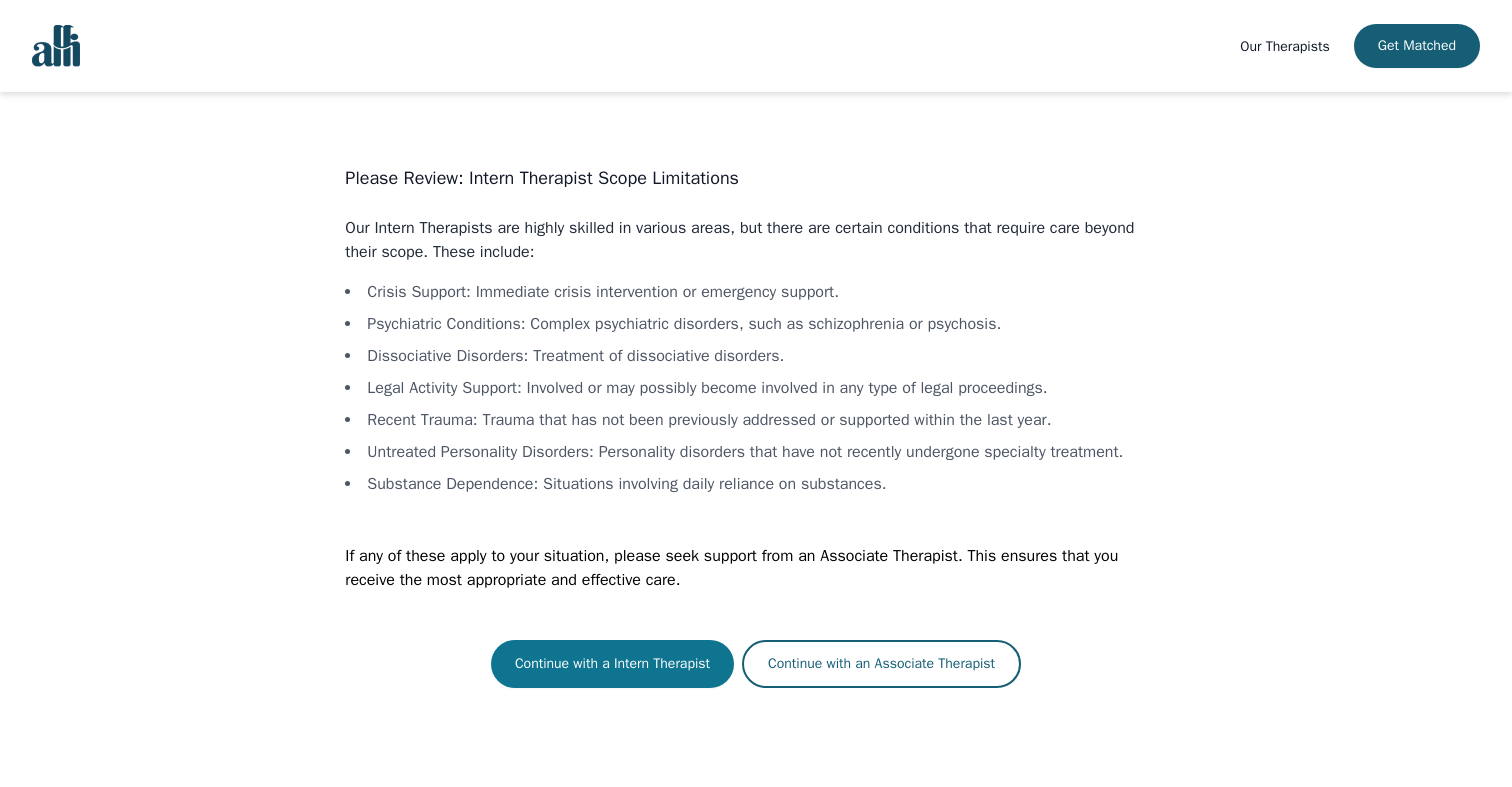 click on "Continue with a Intern Therapist" at bounding box center (612, 664) 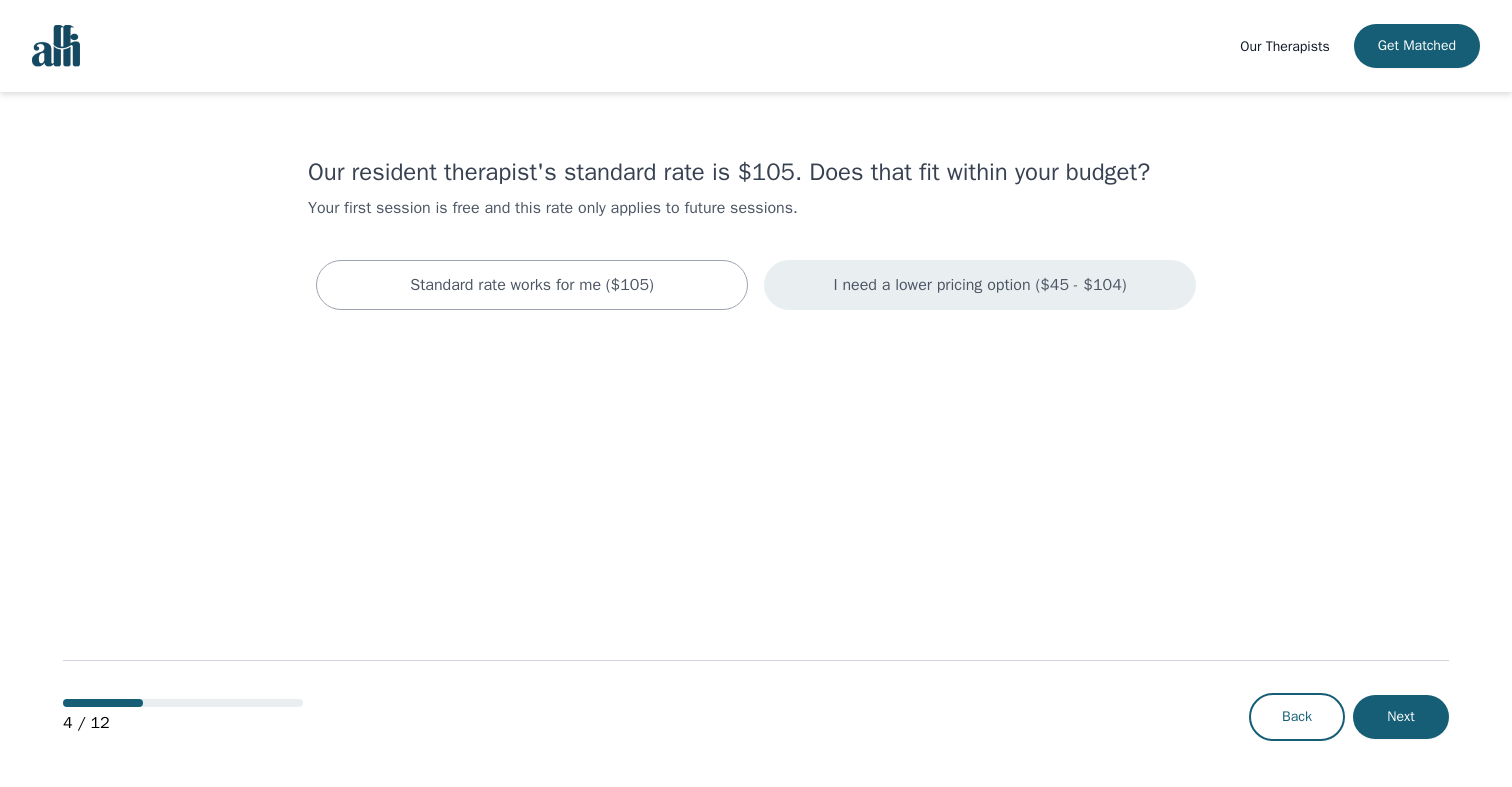 click on "I need a lower pricing option ($45 - $104)" at bounding box center [979, 285] 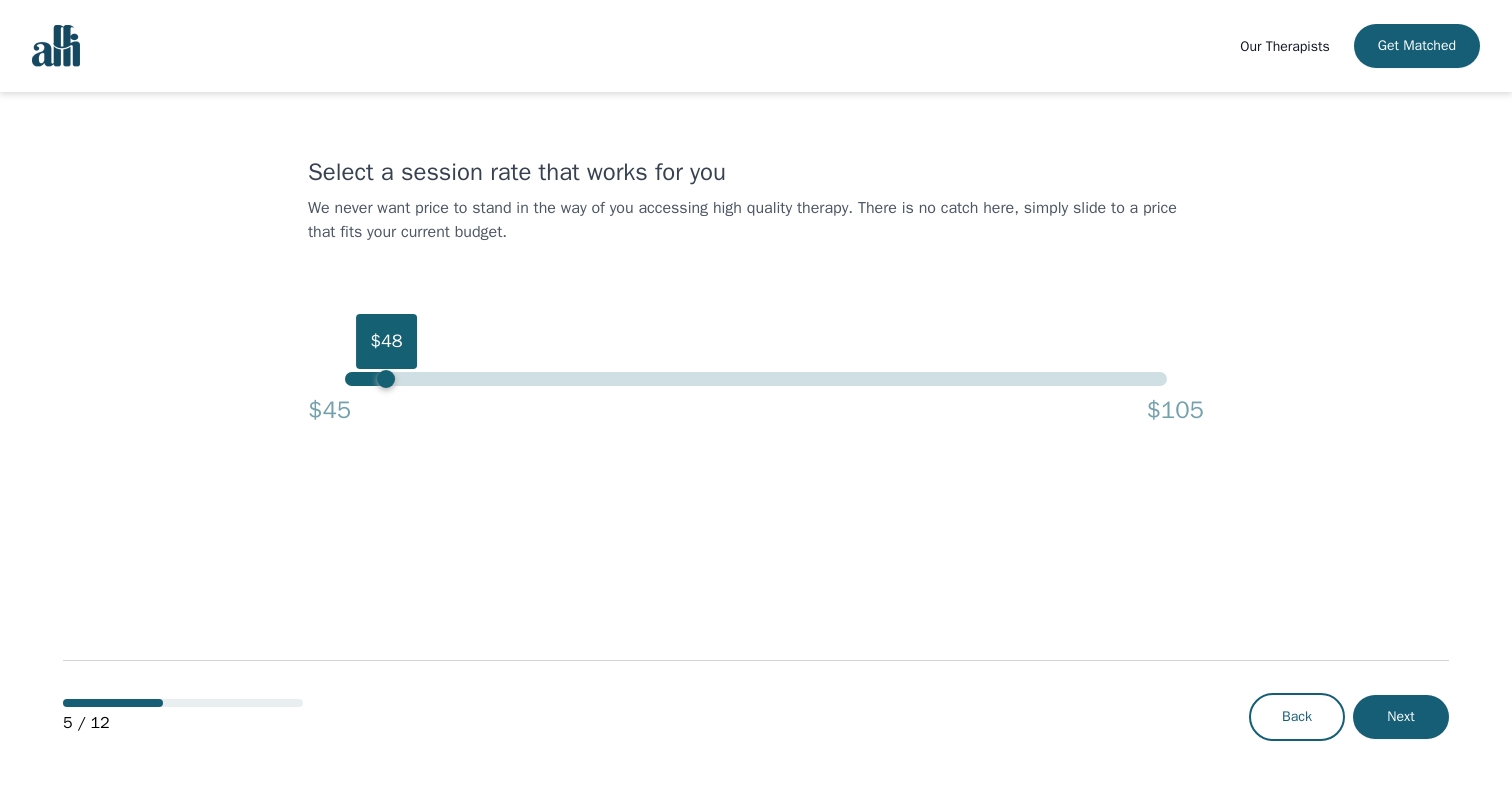 drag, startPoint x: 1167, startPoint y: 382, endPoint x: 387, endPoint y: 323, distance: 782.2282 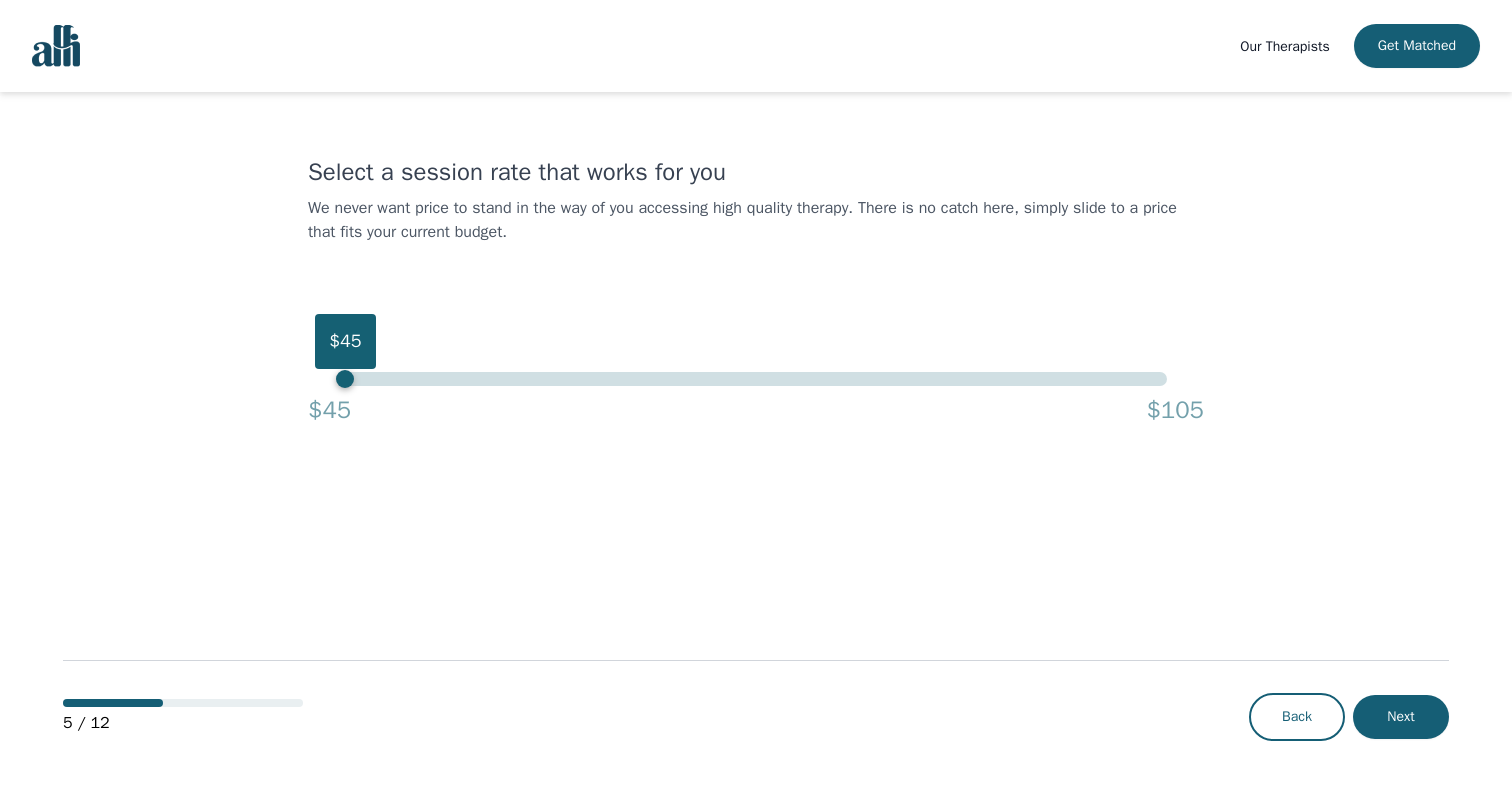 drag, startPoint x: 392, startPoint y: 386, endPoint x: 351, endPoint y: 379, distance: 41.59327 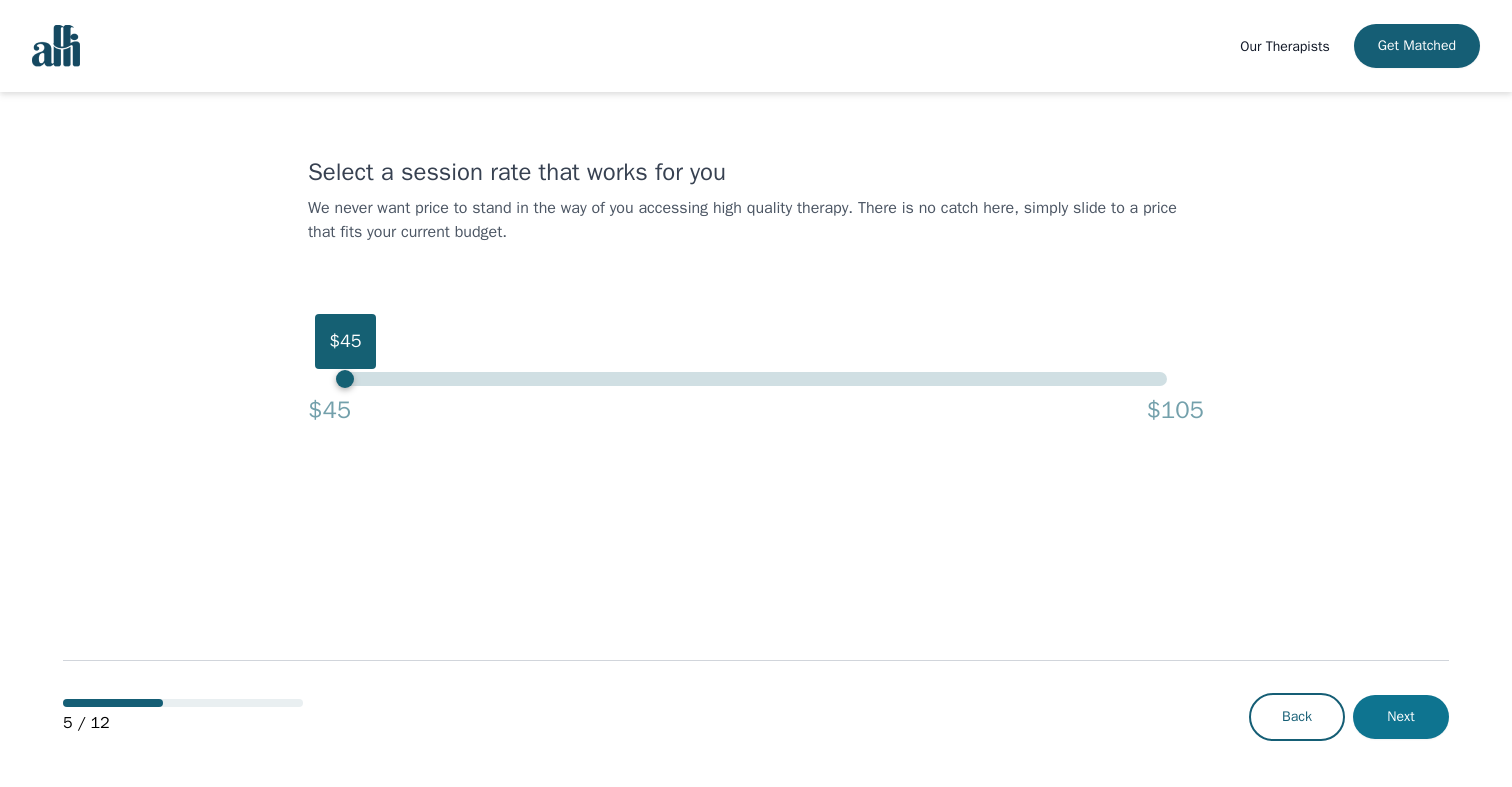 click on "Next" at bounding box center (1401, 717) 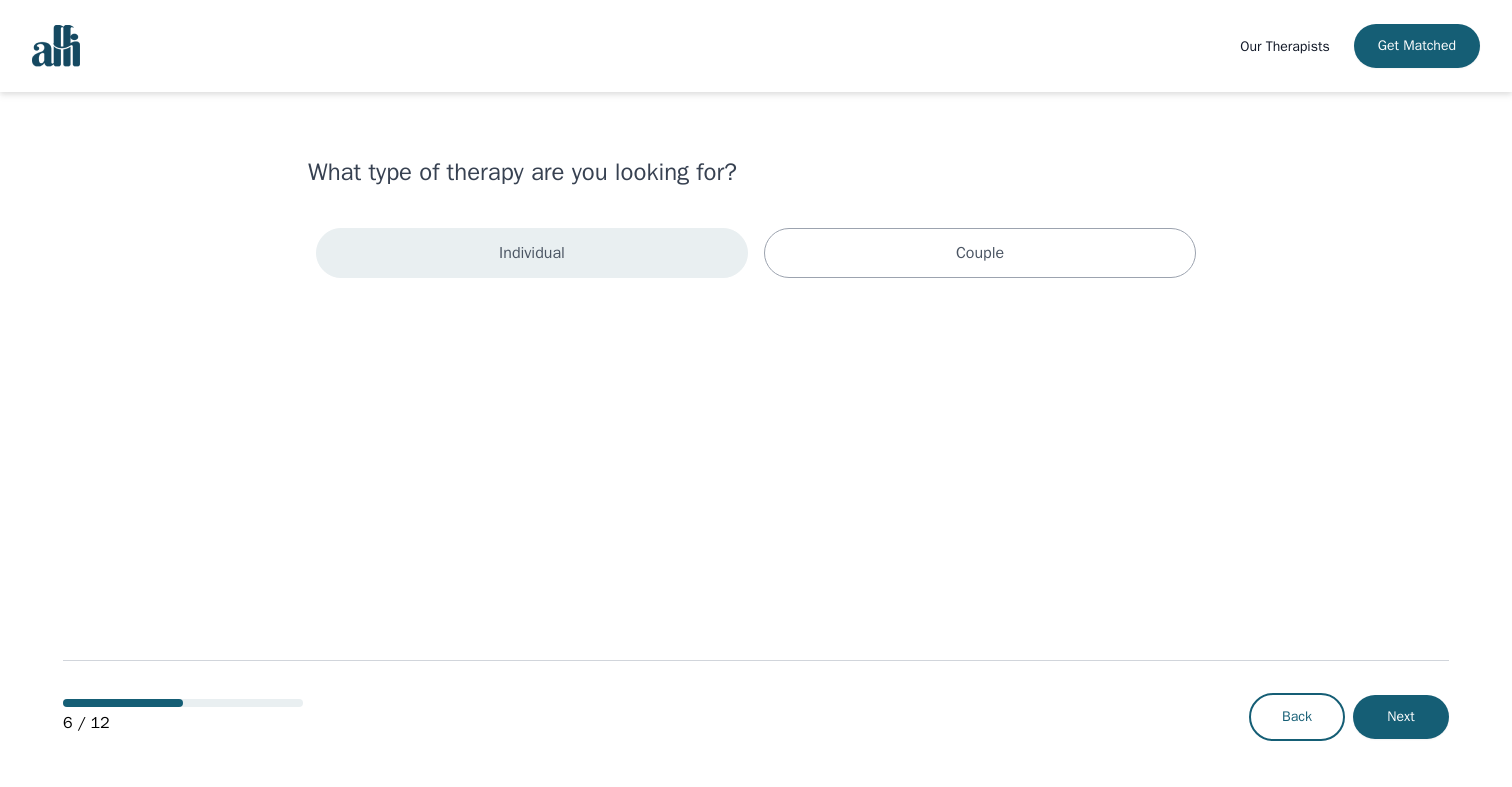 click on "Individual" at bounding box center (532, 253) 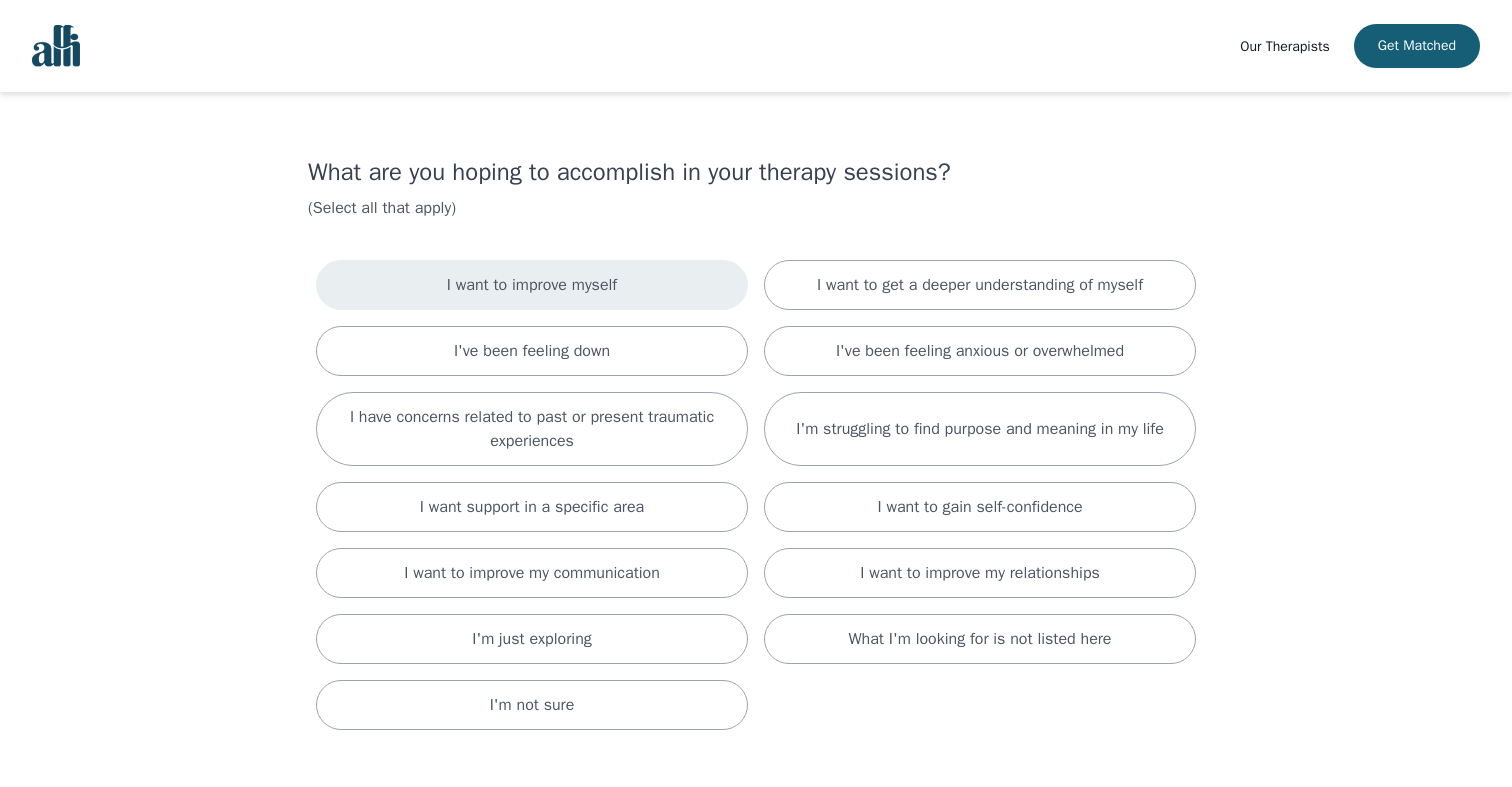 click on "I want to improve myself" at bounding box center (532, 285) 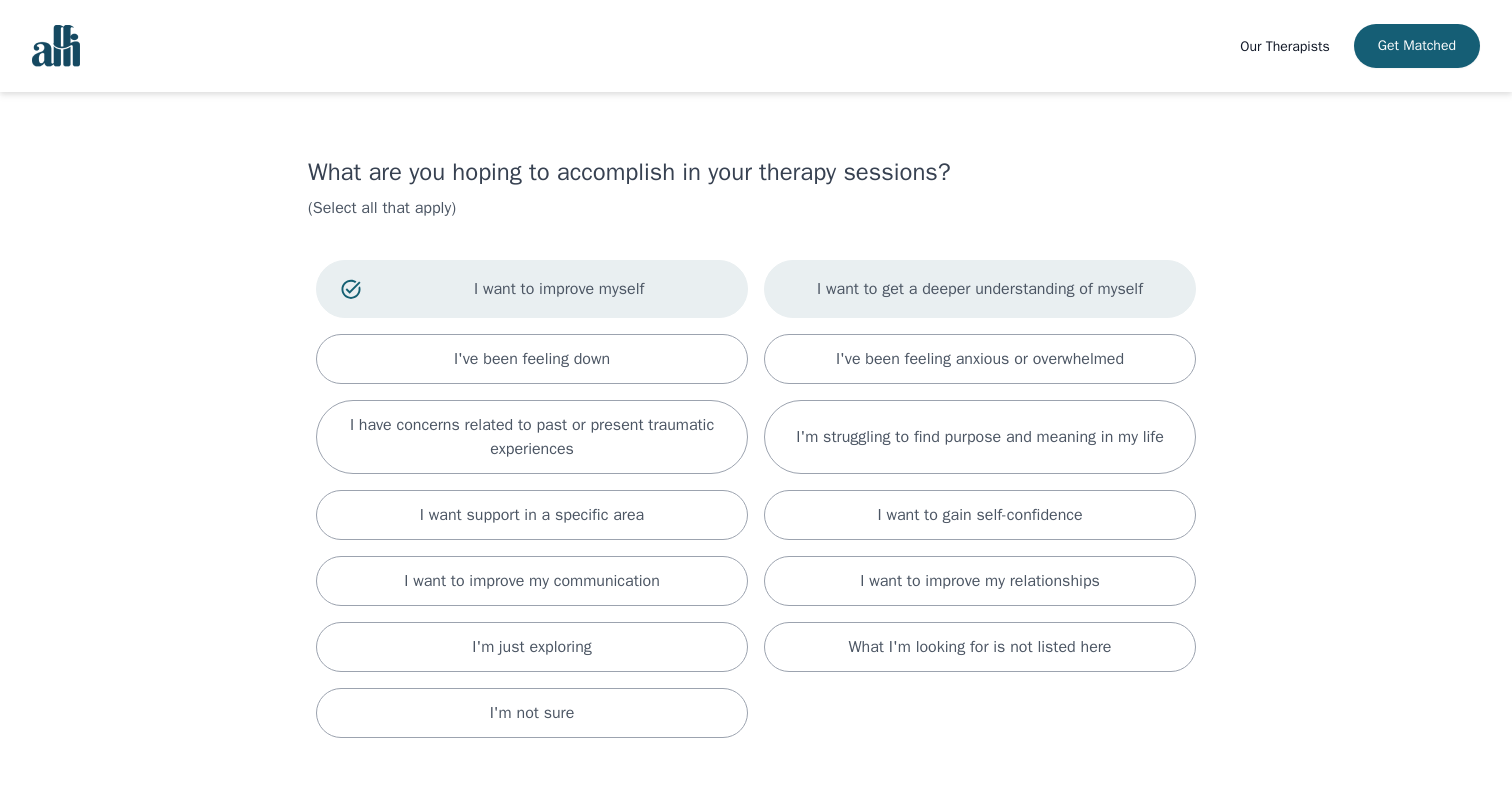 click on "I want to get a deeper understanding of myself" at bounding box center [980, 289] 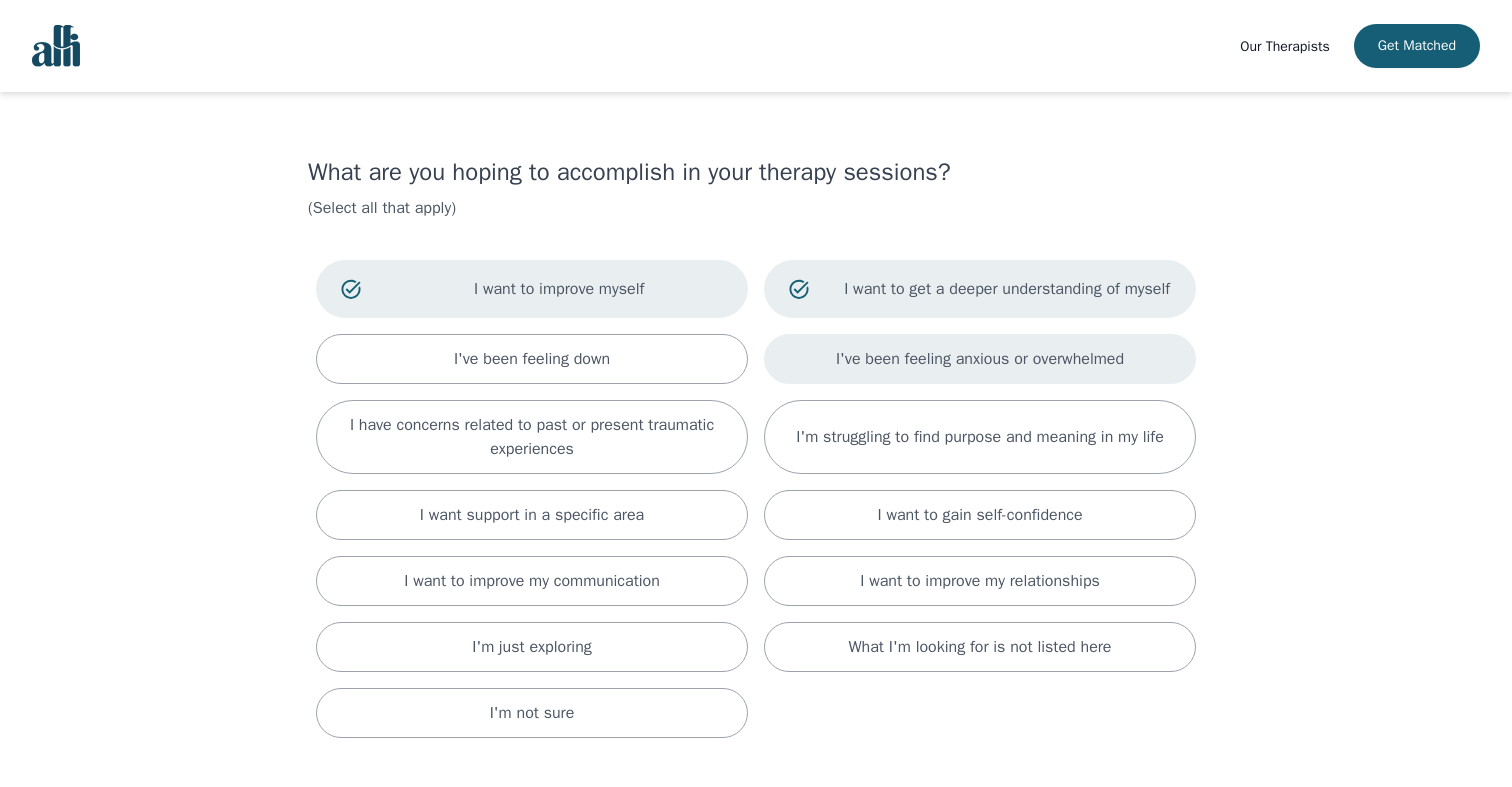 click on "I've been feeling anxious or overwhelmed" at bounding box center [980, 359] 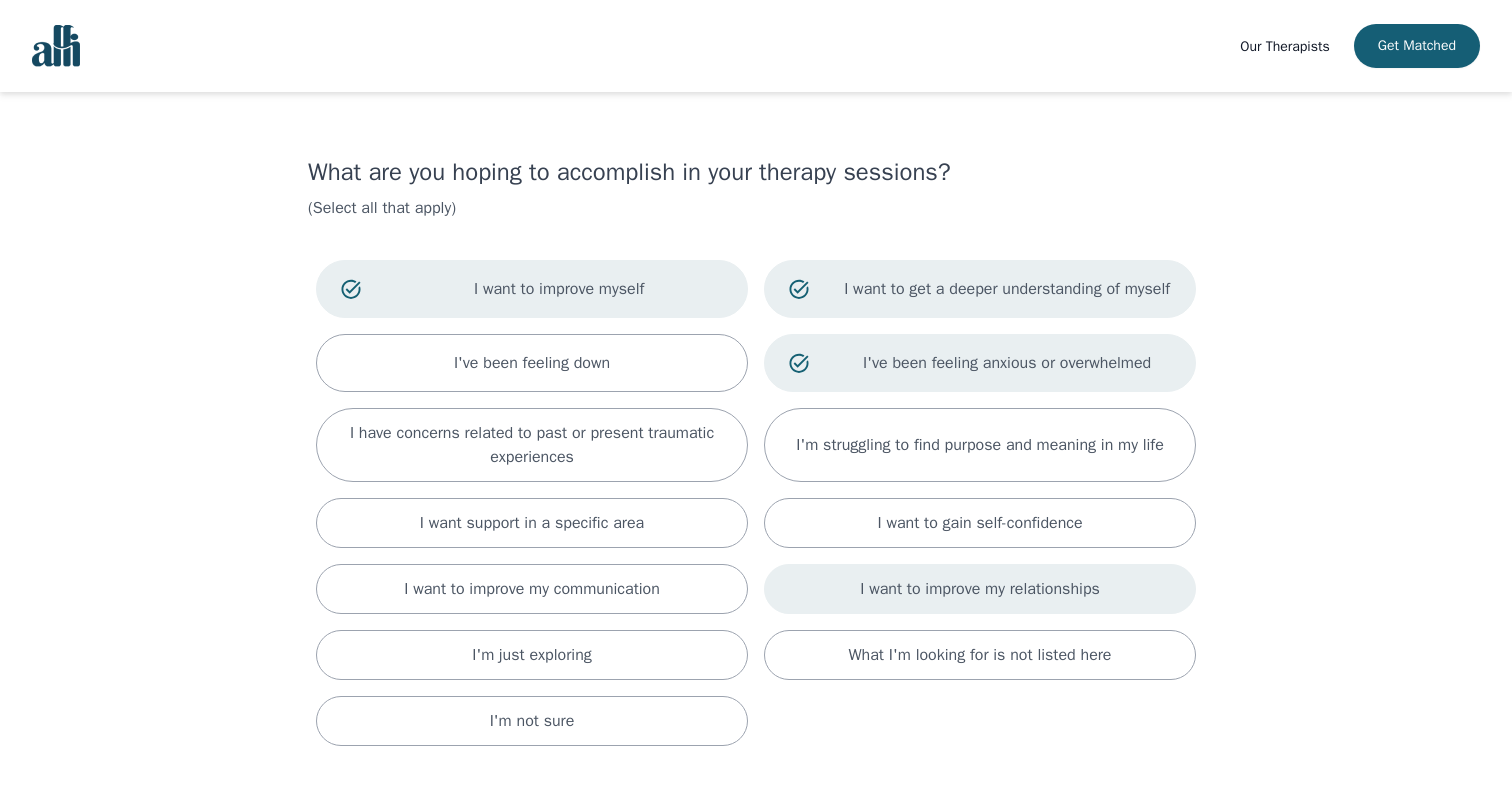 click on "I want to improve my relationships" at bounding box center [980, 589] 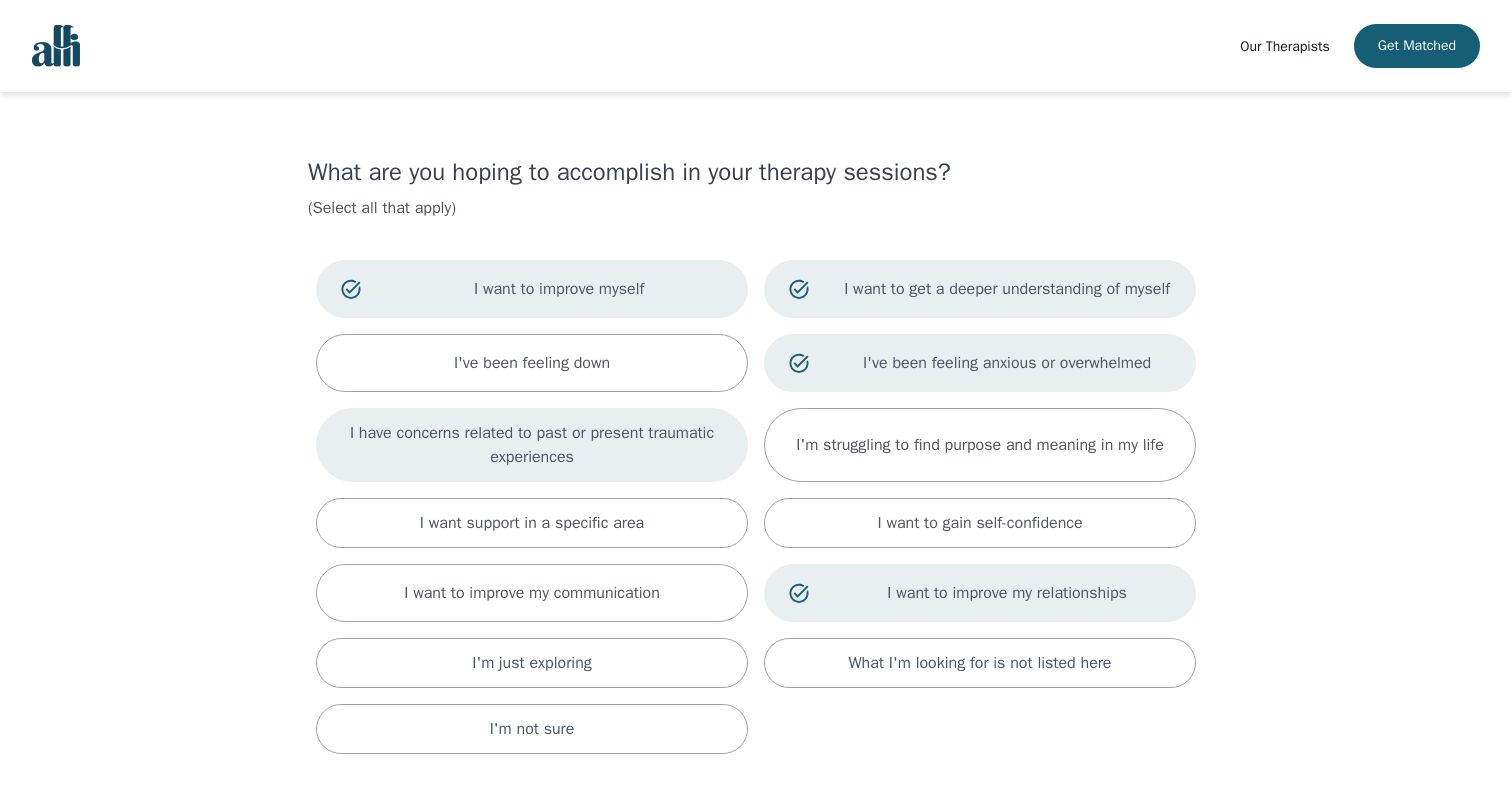 click on "I have concerns related to past or present traumatic experiences" at bounding box center (532, 445) 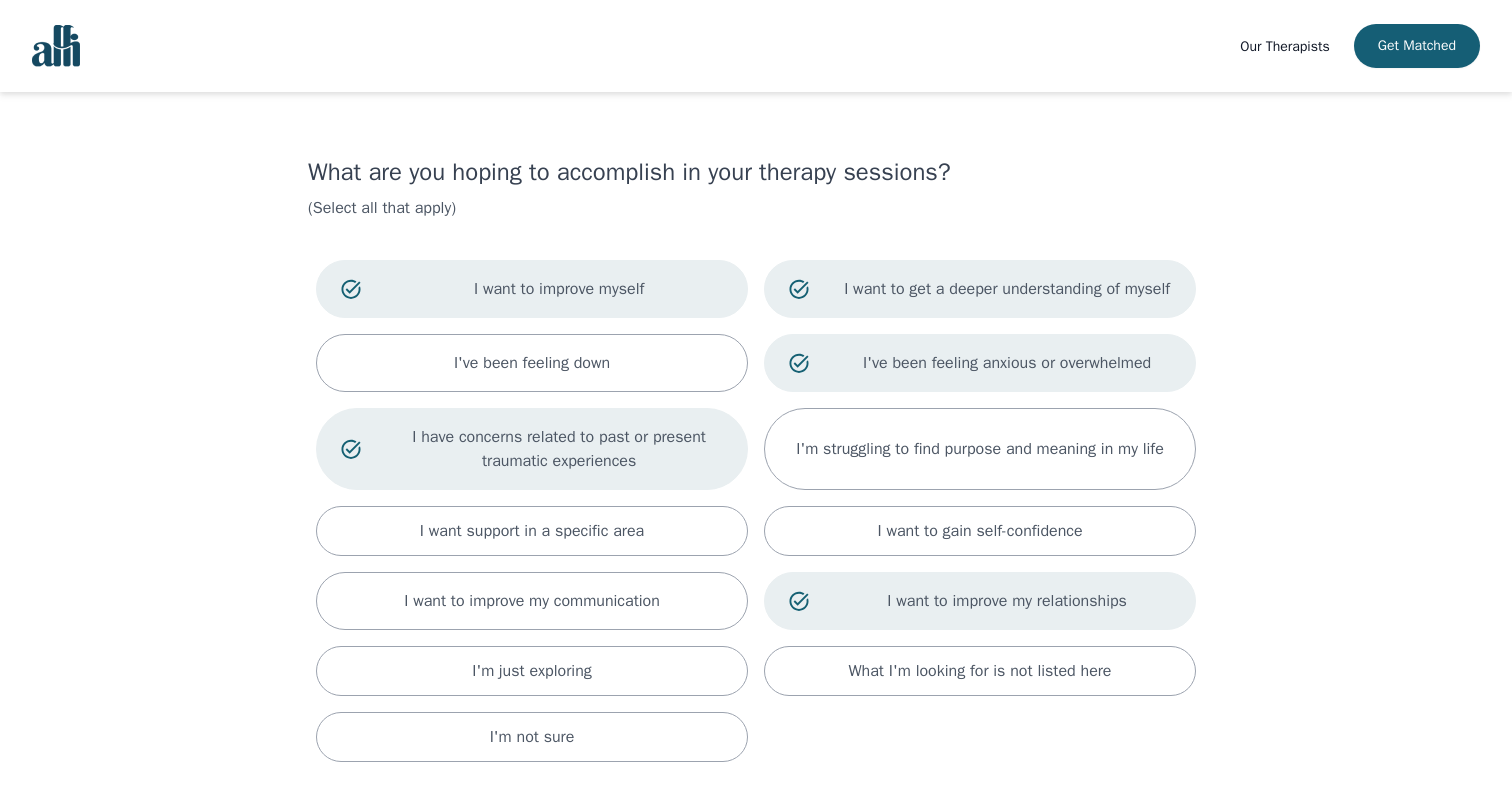 click on "What are you hoping to accomplish in your therapy sessions? (Select all that apply) I want to improve myself I want to get a deeper understanding of myself I've been feeling down I've been feeling anxious or overwhelmed I have concerns related to past or present traumatic experiences I'm struggling to find purpose and meaning in my life I want support in a specific area I want to gain self-confidence I want to improve my communication I want to improve my relationships I'm just exploring What I'm looking for is not listed here I'm not sure 7 / 12 Back Next" at bounding box center [756, 535] 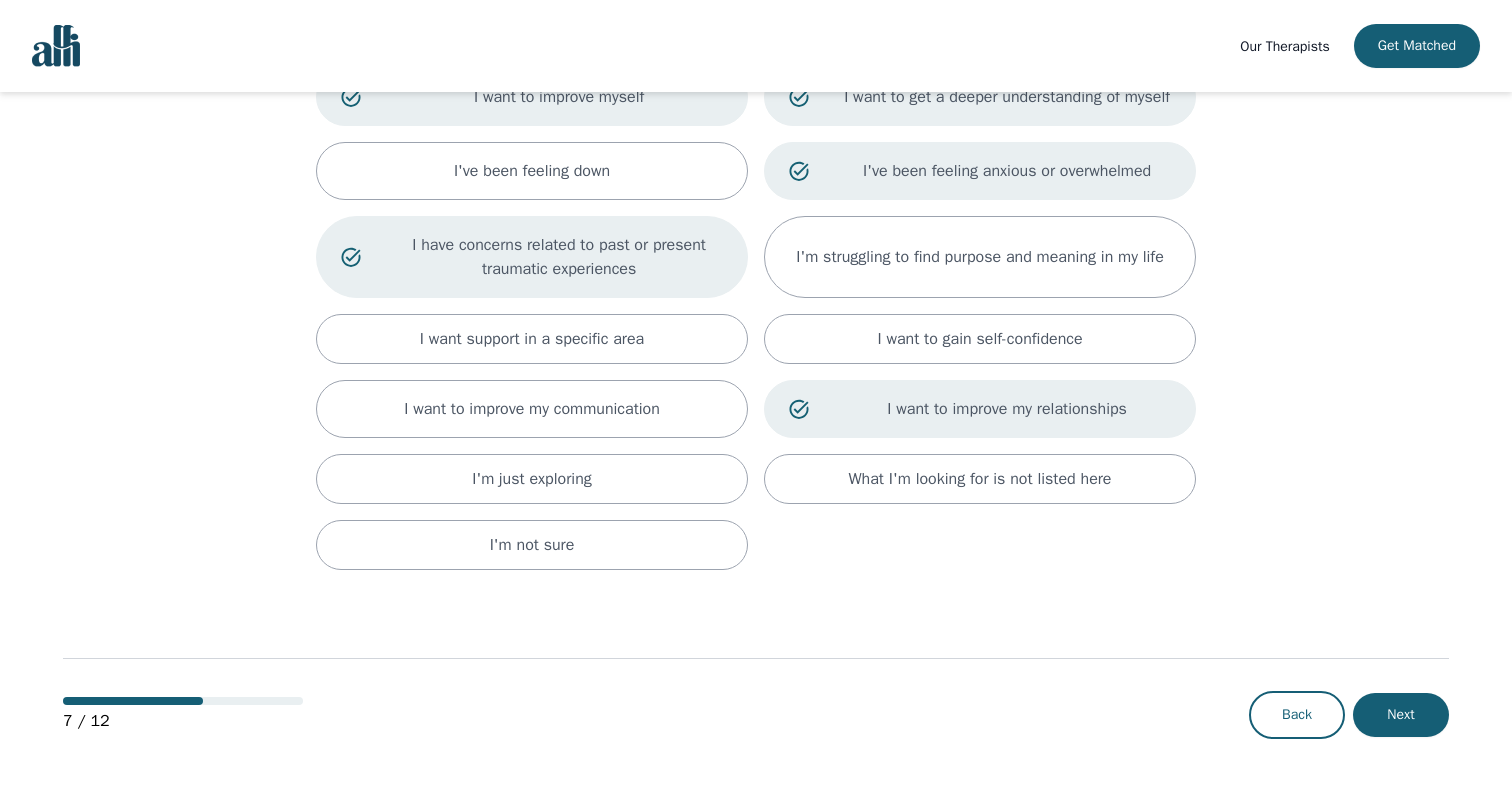 scroll, scrollTop: 216, scrollLeft: 0, axis: vertical 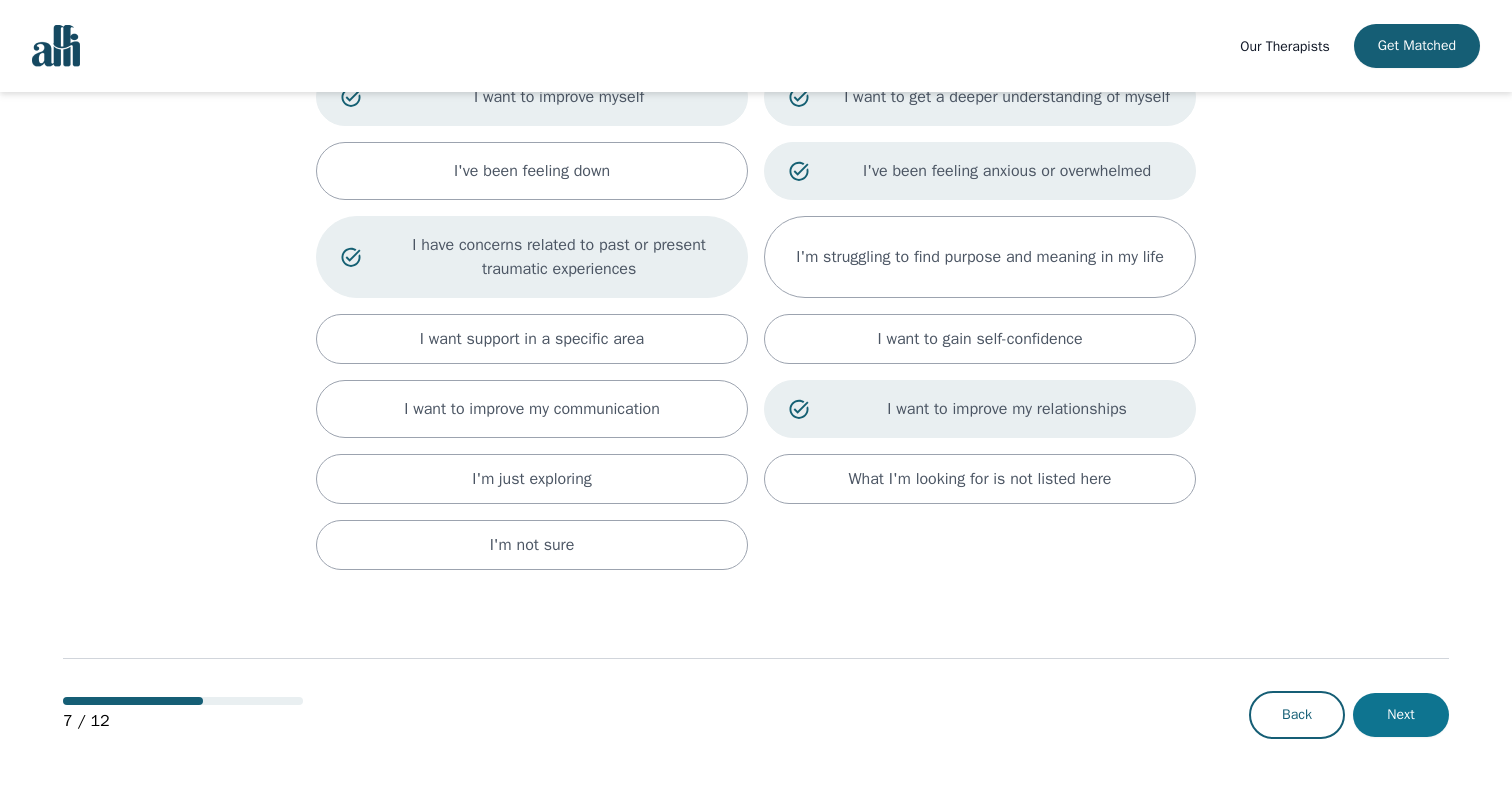 click on "Next" at bounding box center (1401, 715) 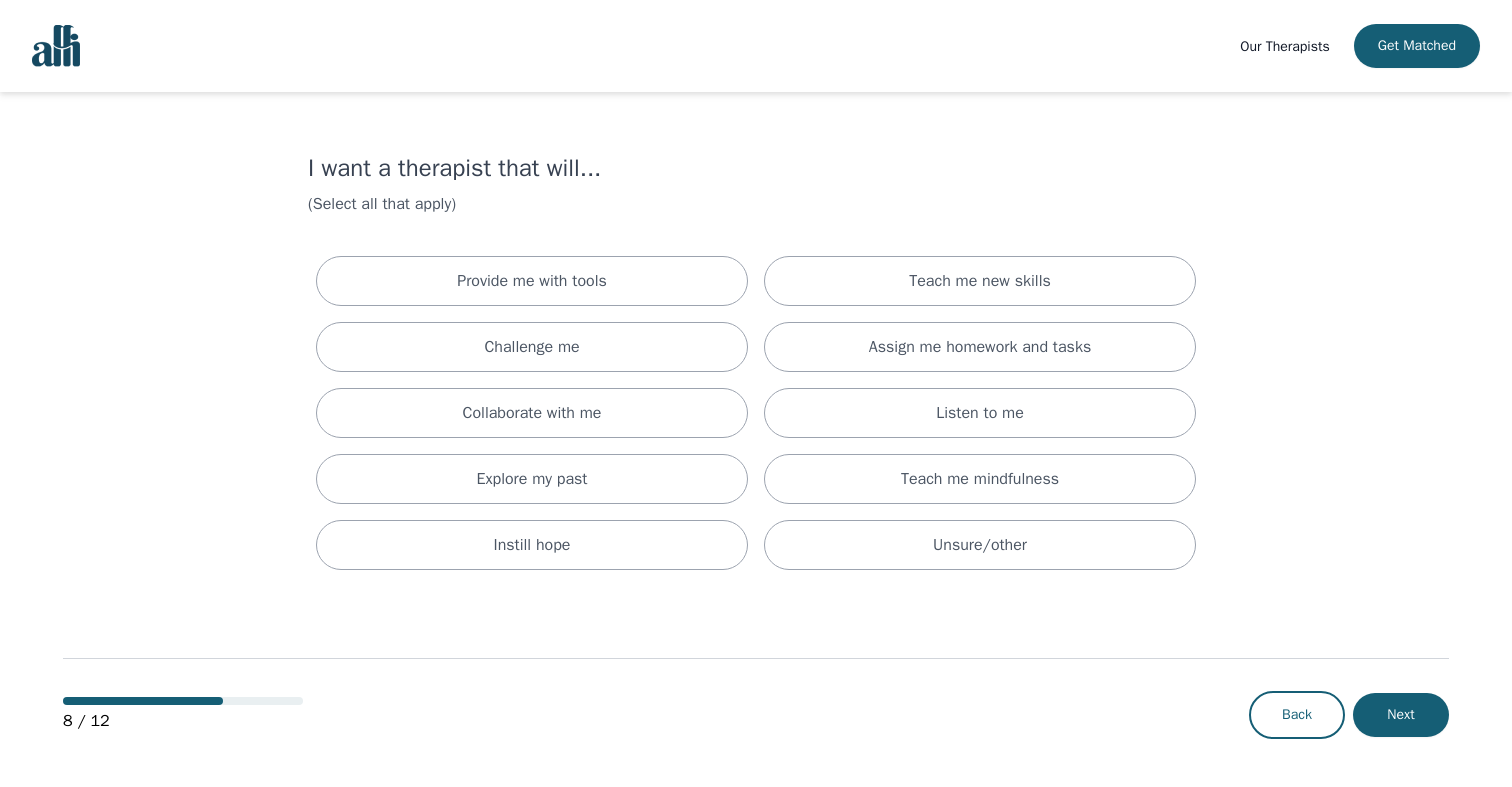scroll, scrollTop: 0, scrollLeft: 0, axis: both 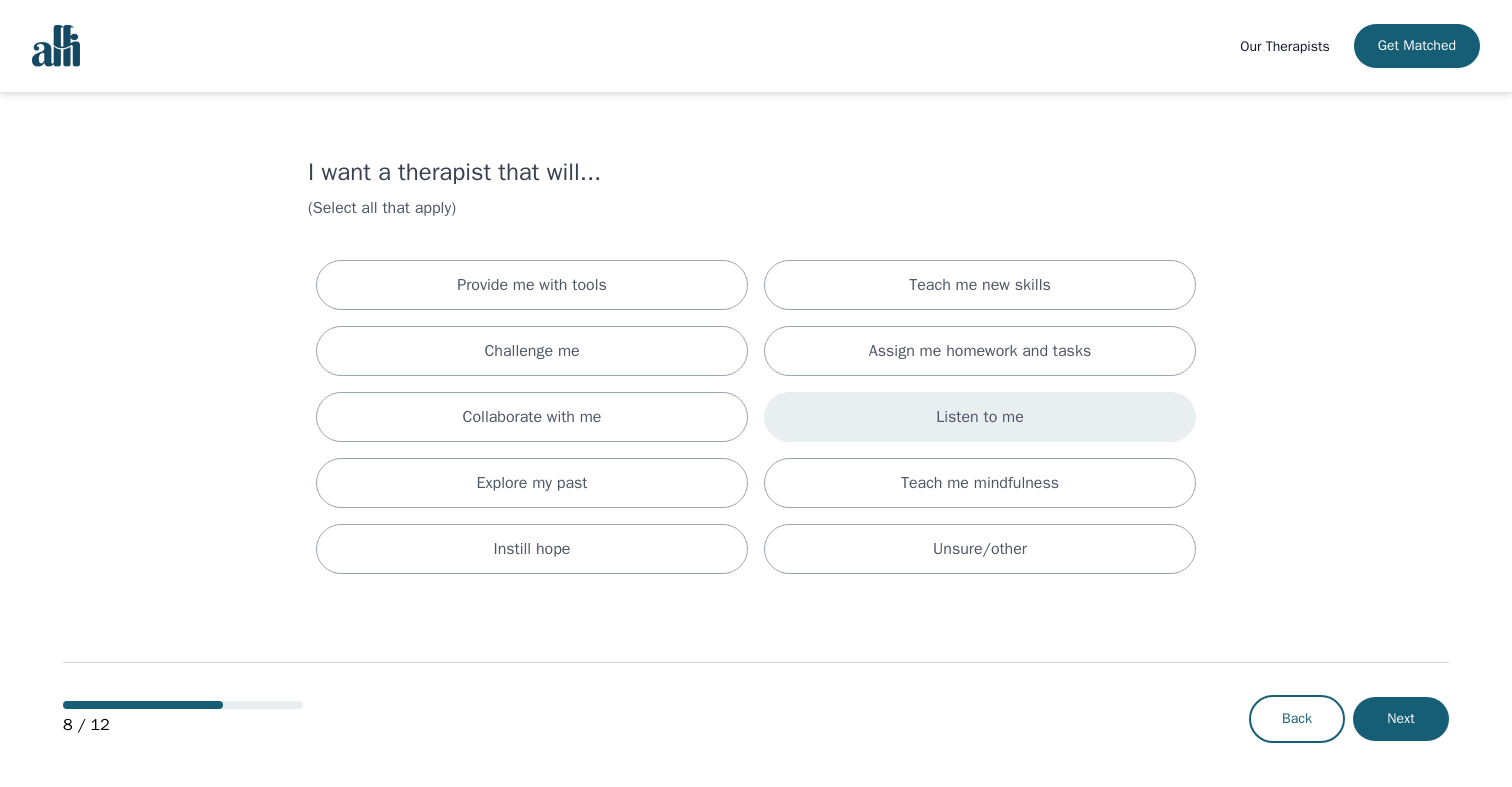 click on "Listen to me" at bounding box center [980, 417] 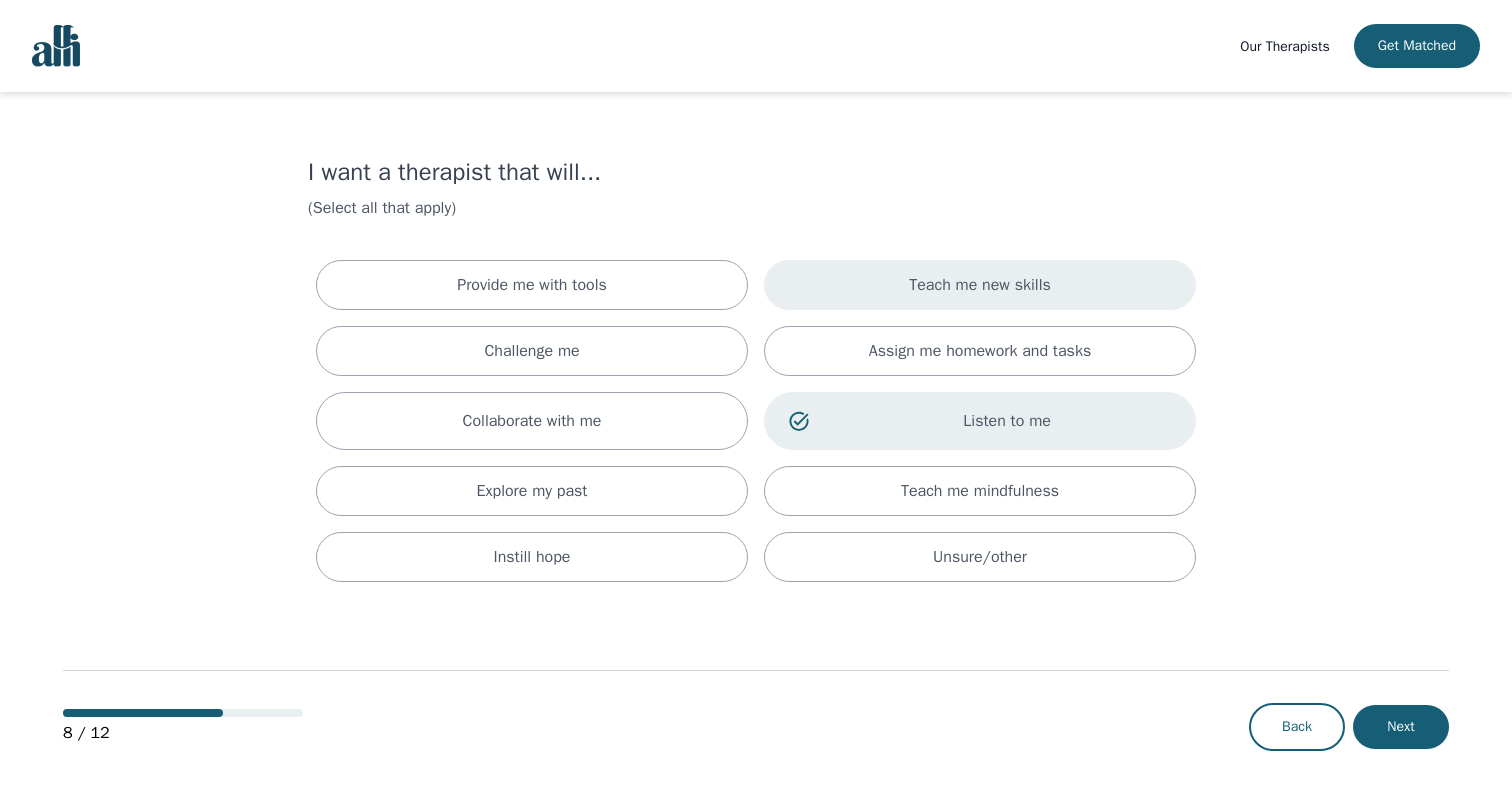 click on "Teach me new skills" at bounding box center (980, 285) 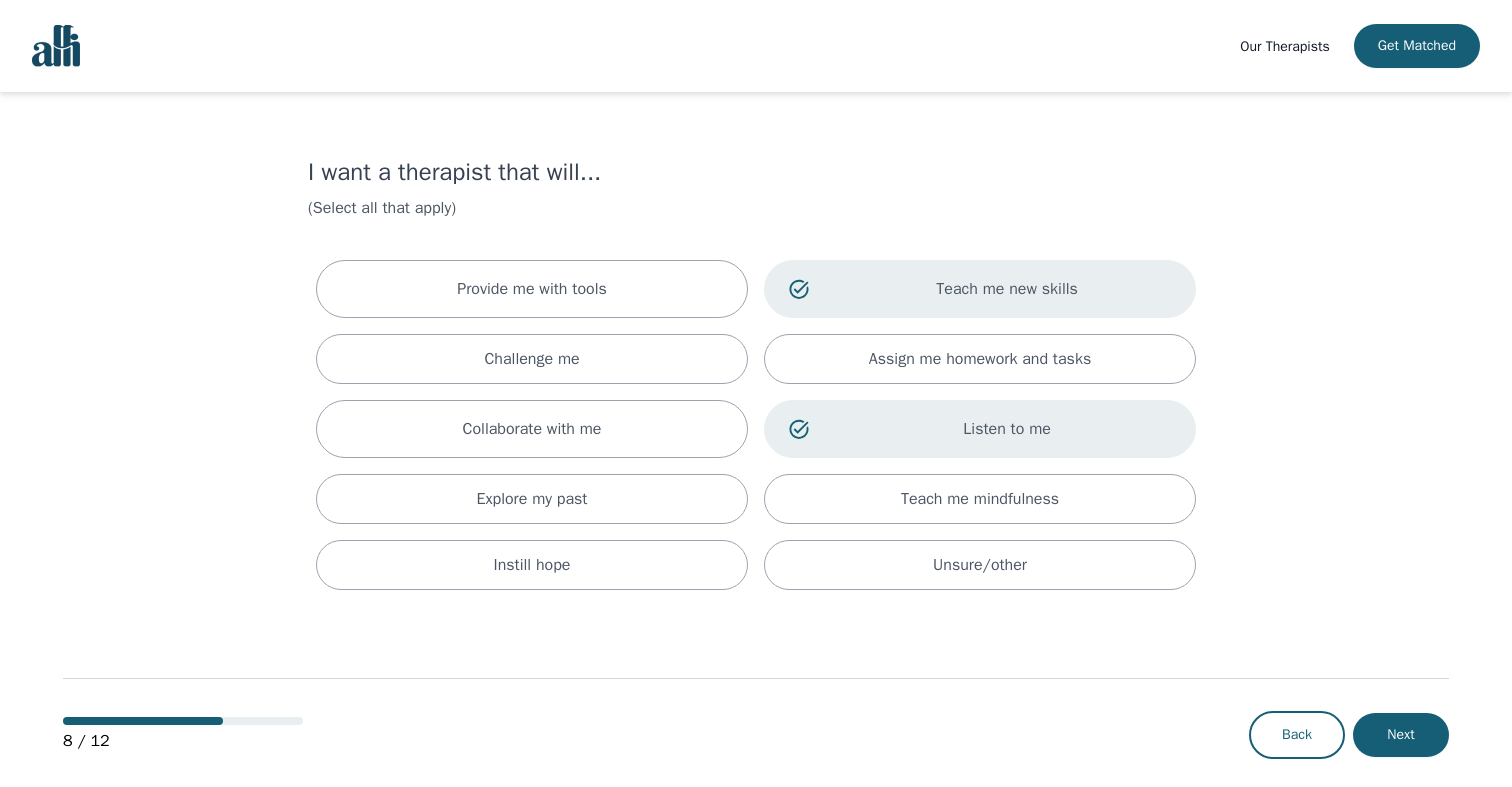 click on "Teach me new skills" at bounding box center [1007, 289] 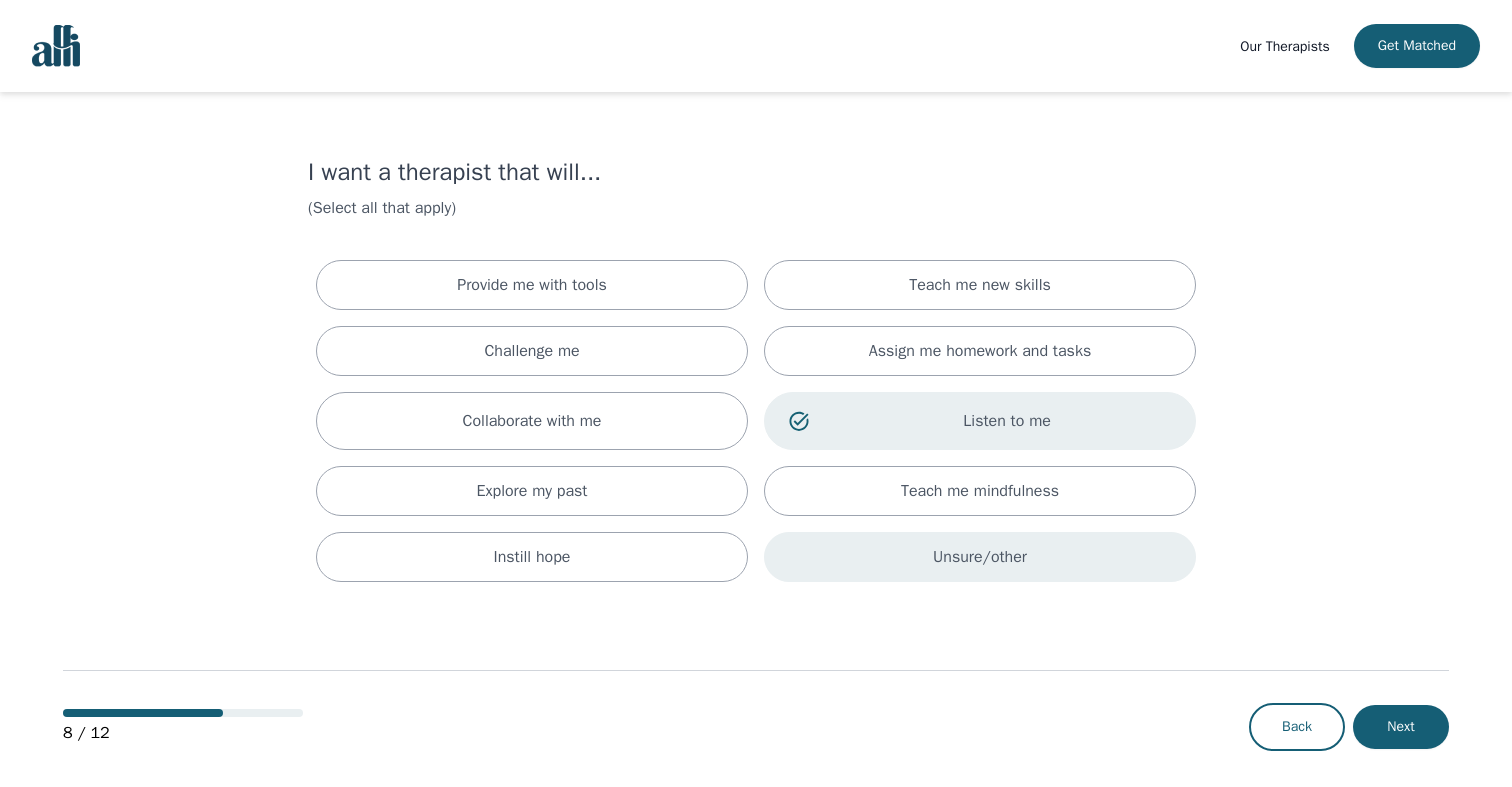 click on "Unsure/other" at bounding box center (980, 557) 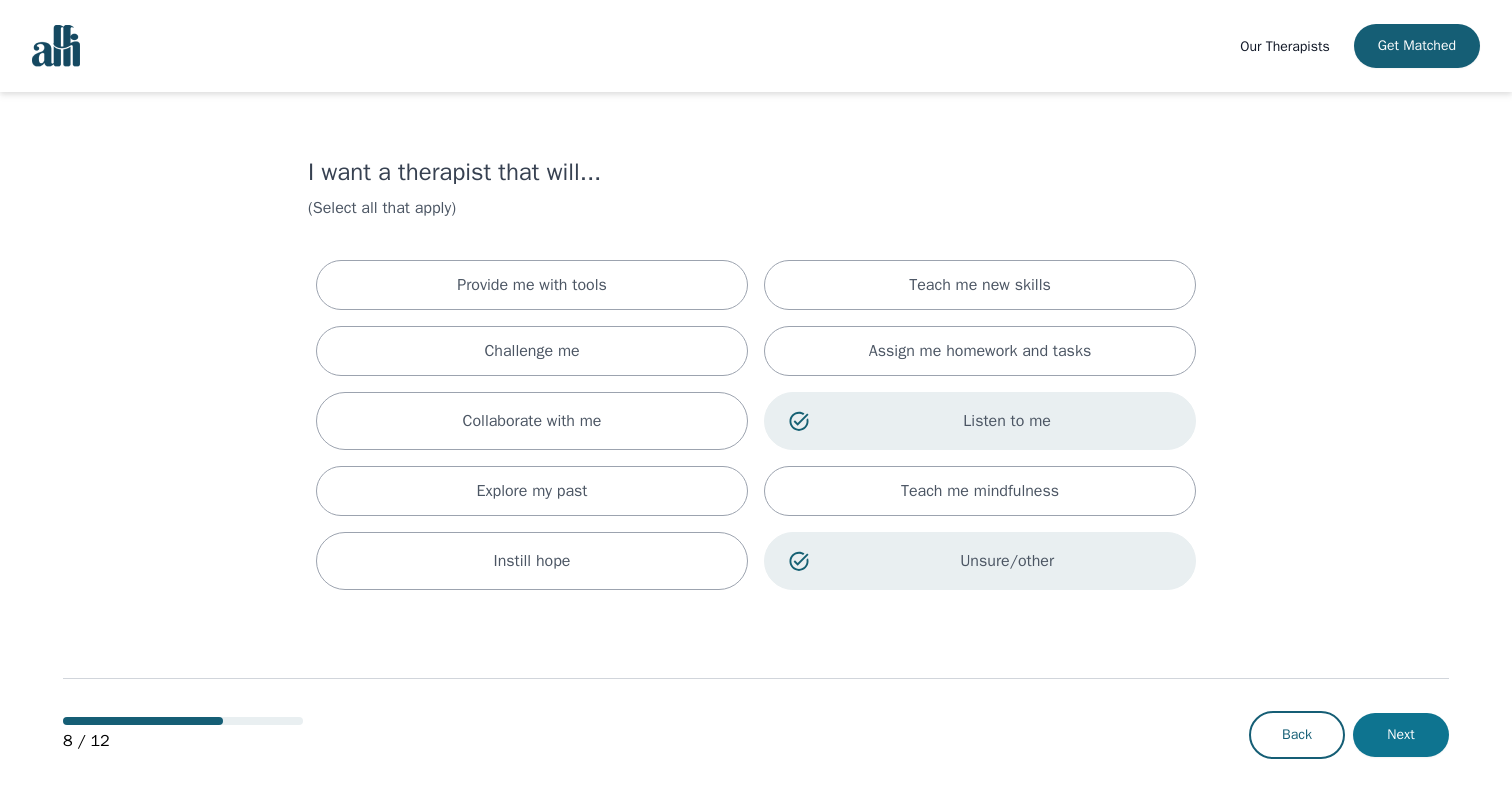 click on "Next" at bounding box center (1401, 735) 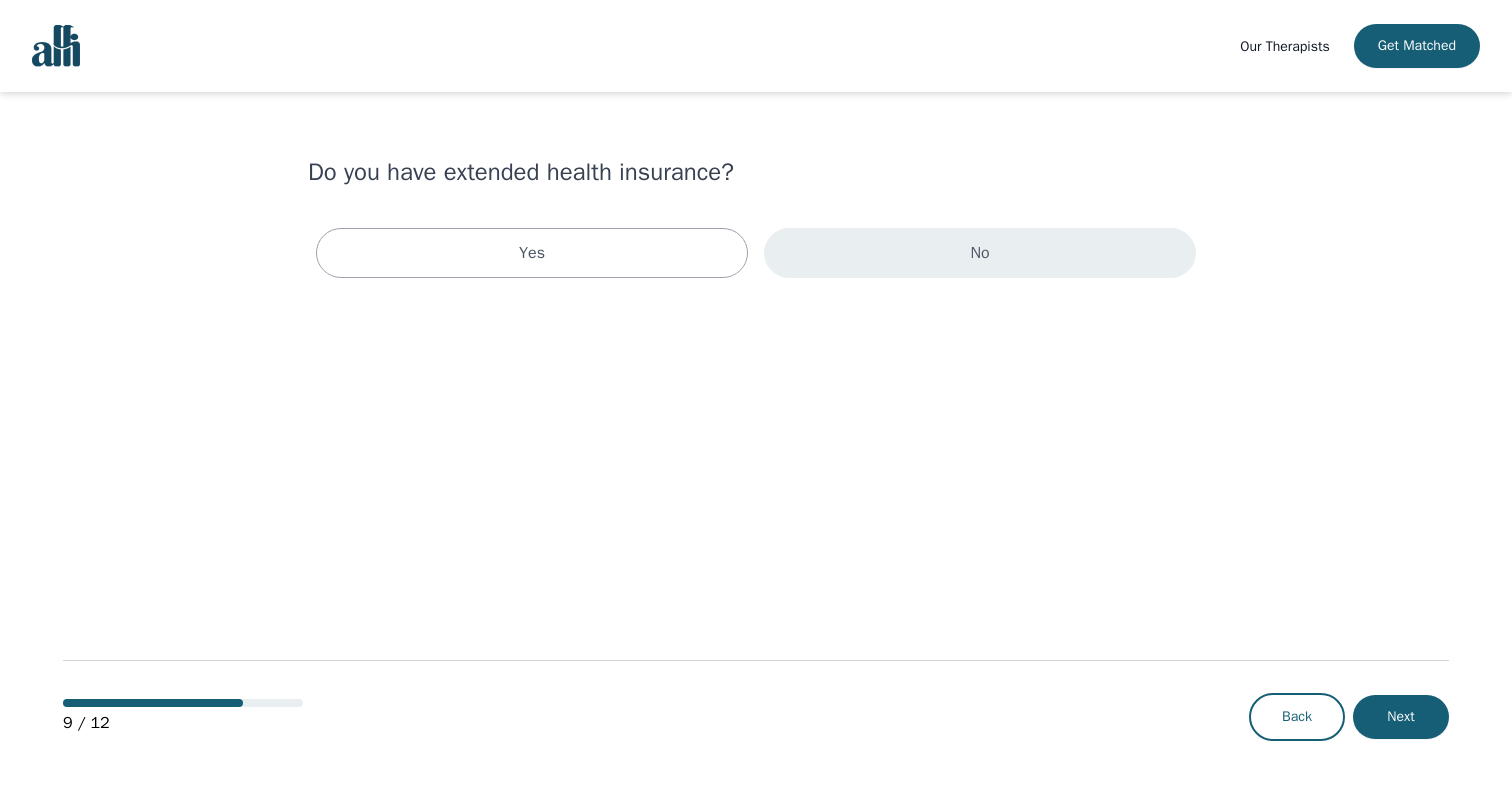 click on "No" at bounding box center (980, 253) 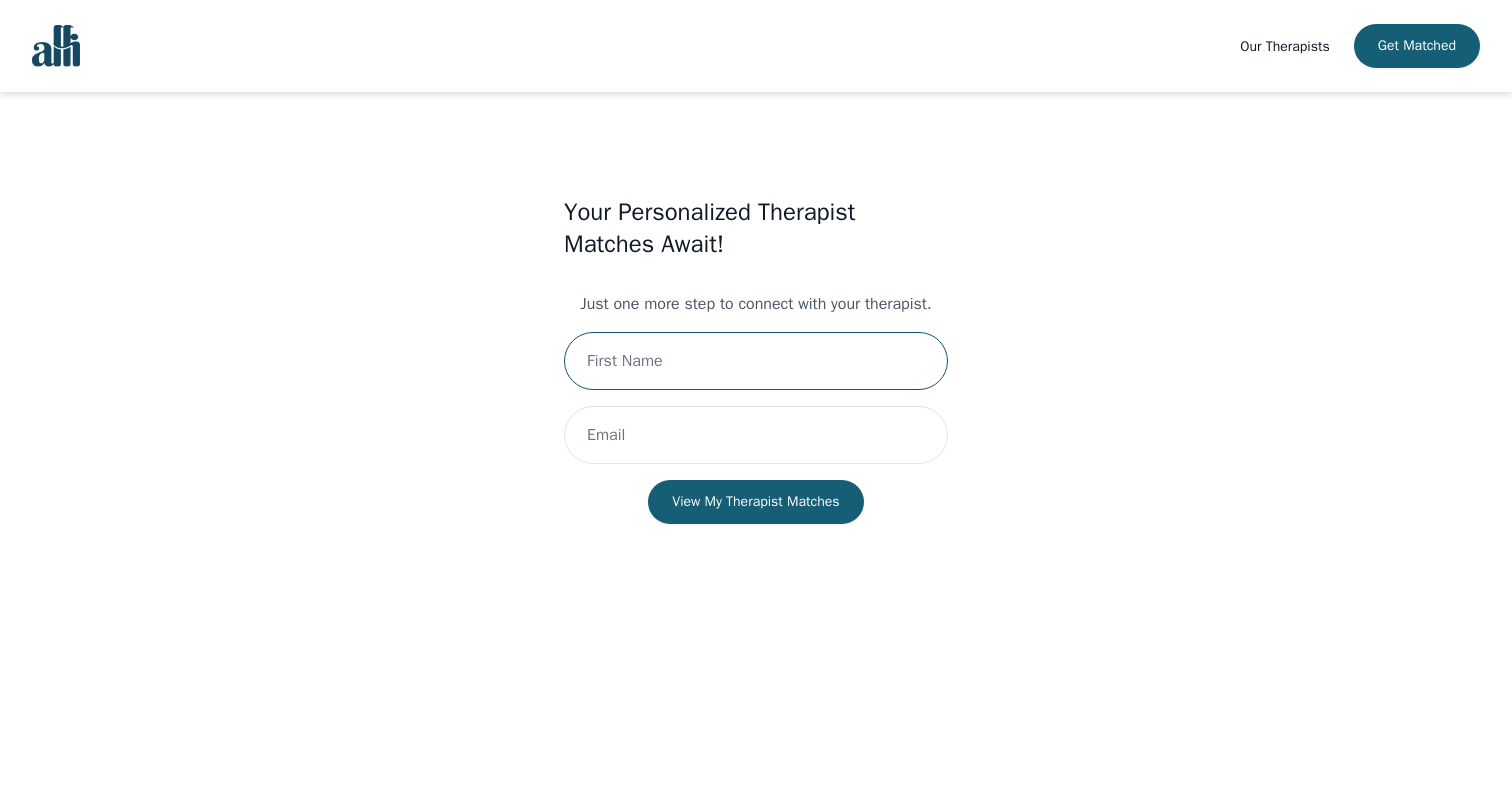 click at bounding box center [756, 361] 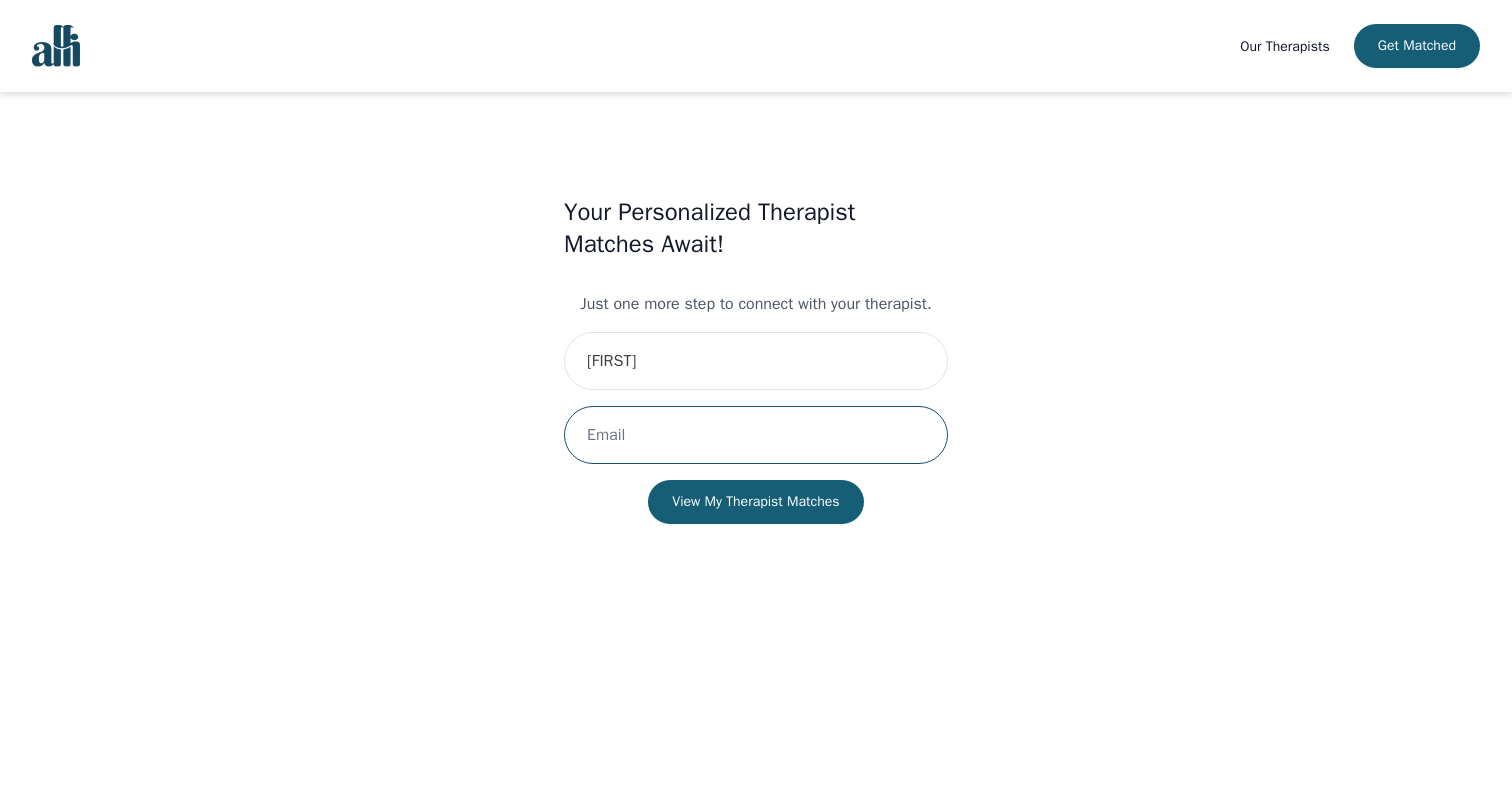 click at bounding box center (756, 435) 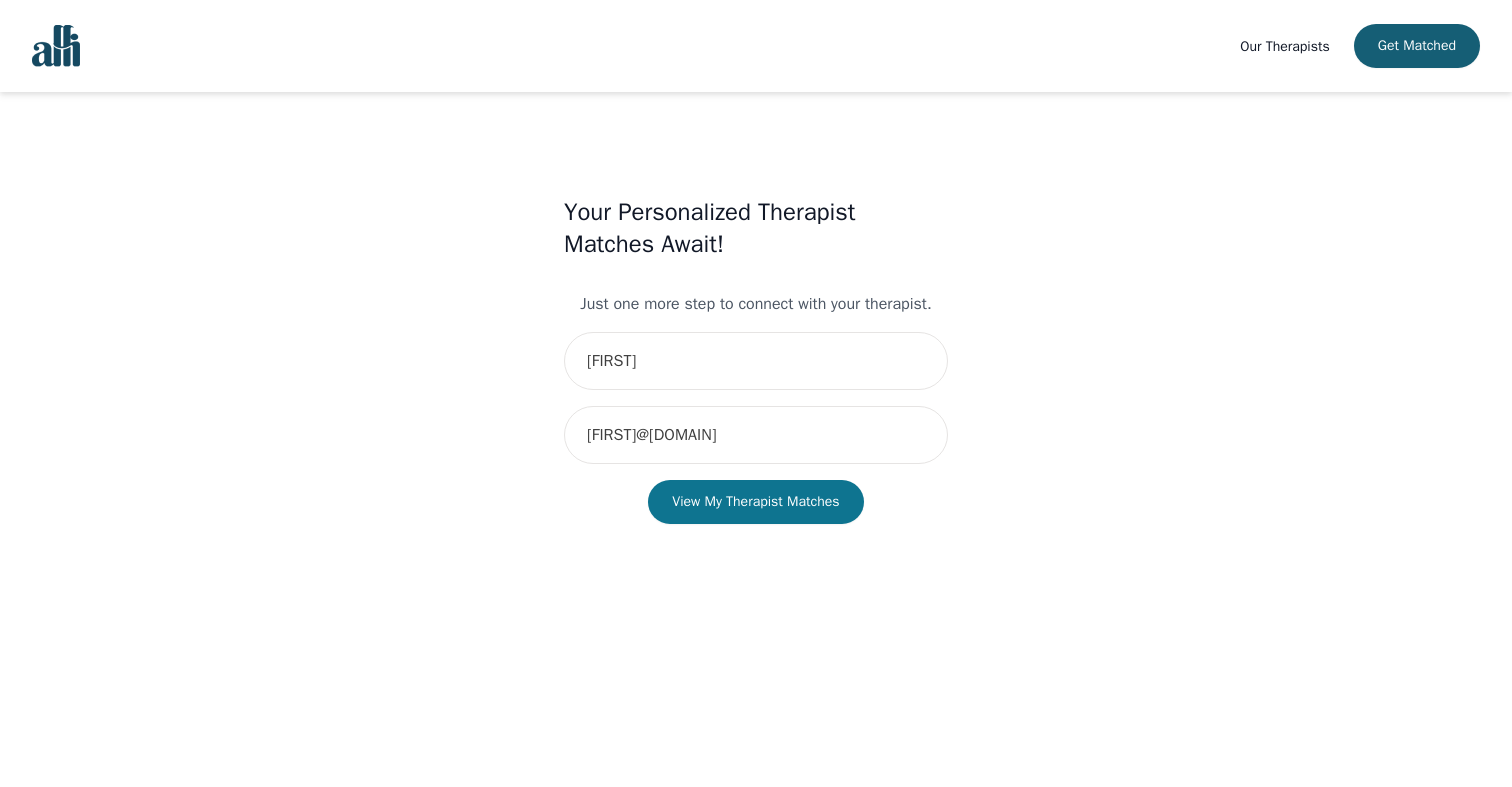 click on "View My Therapist Matches" at bounding box center (755, 502) 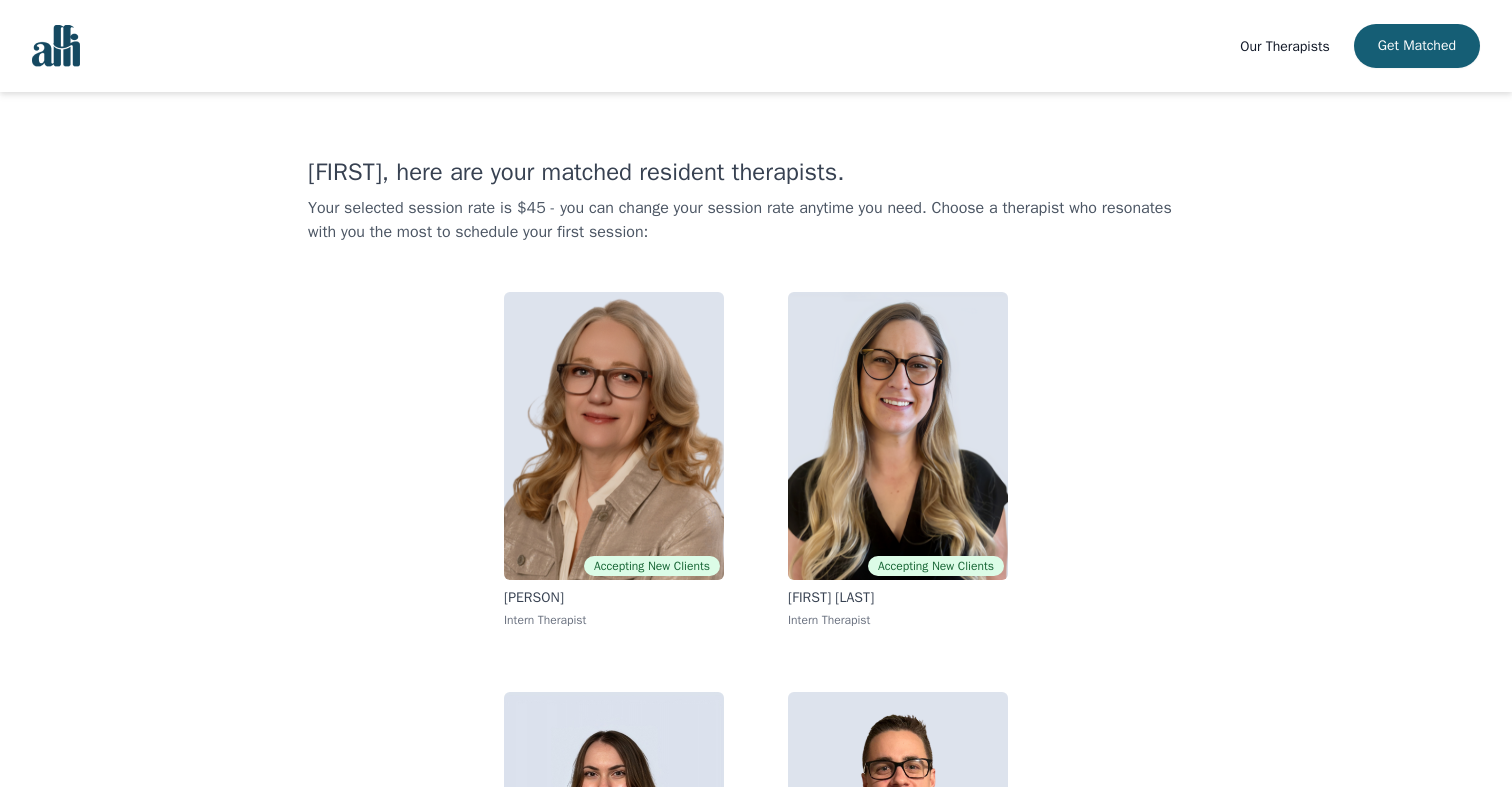click on "[FIRST], here are your matched resident therapists. Your selected session rate is $45 - you can change your session rate anytime you need. Choose a therapist who resonates with you the most to schedule your first session: Accepting New Clients [PERSON] Intern Therapist Accepting New Clients [PERSON] Intern Therapist Accepting New Clients [PERSON] Intern Therapist Accepting New Clients [PERSON] Intern Therapist" at bounding box center [756, 600] 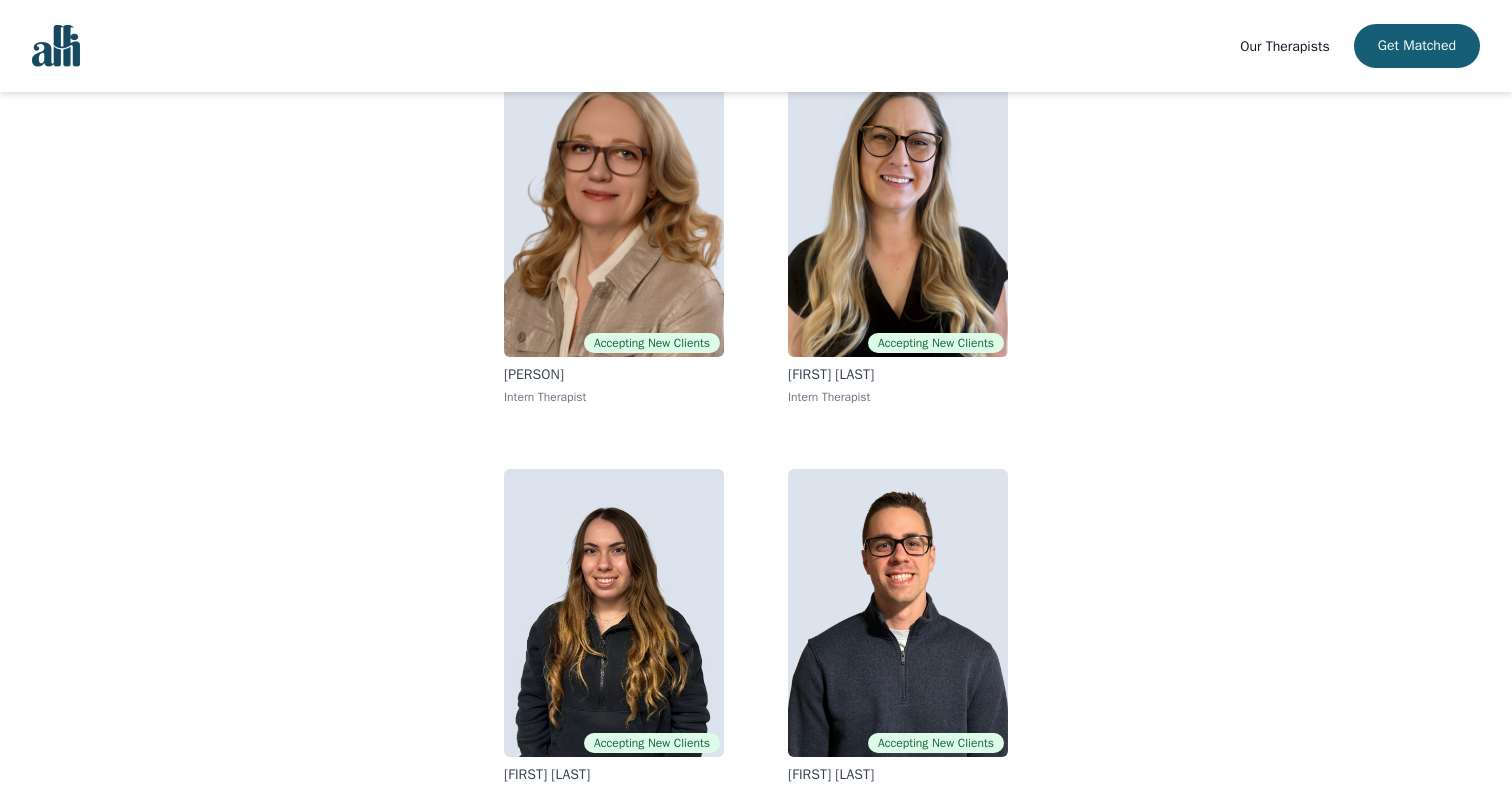 scroll, scrollTop: 257, scrollLeft: 0, axis: vertical 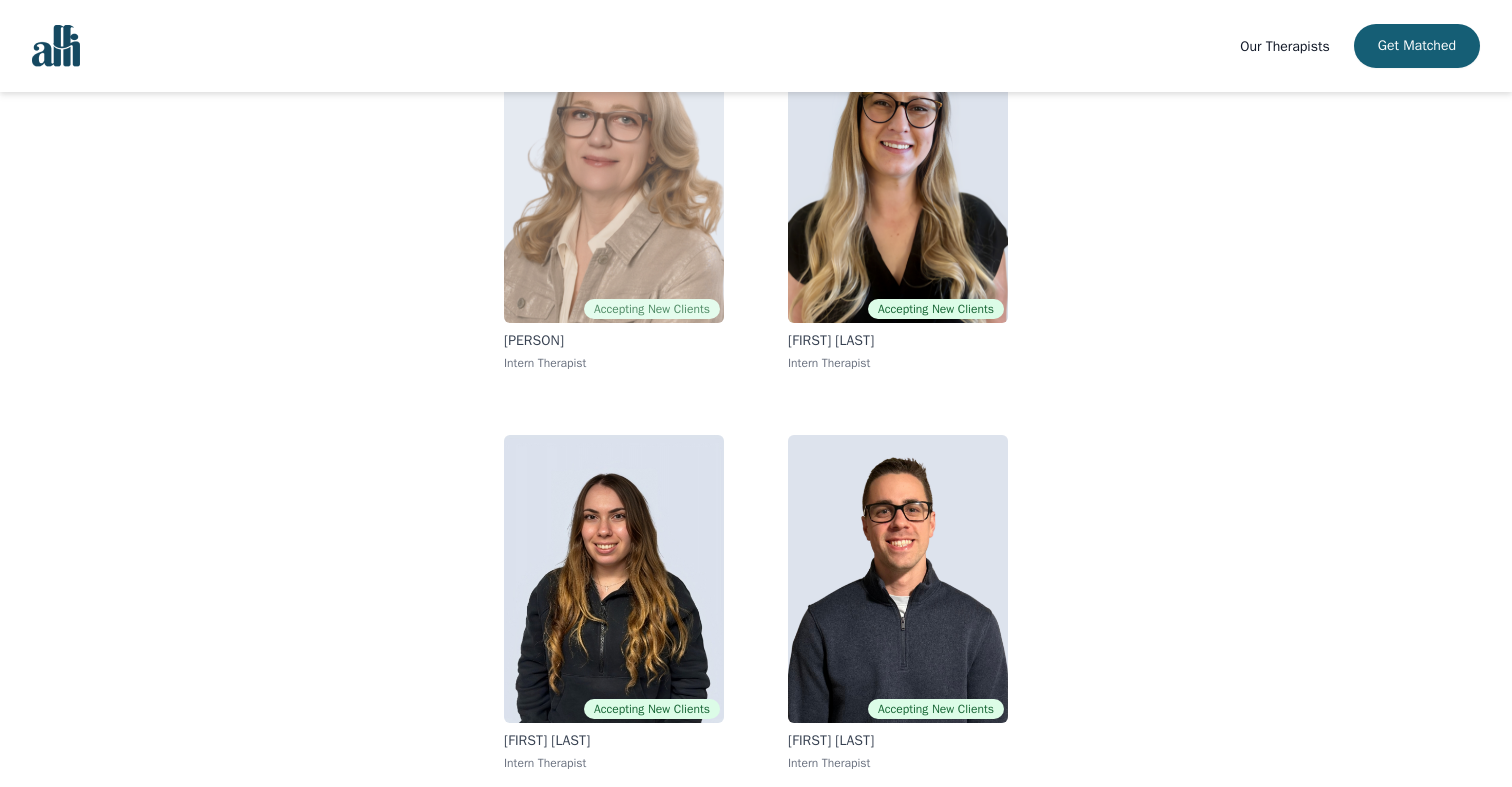 click at bounding box center [614, 179] 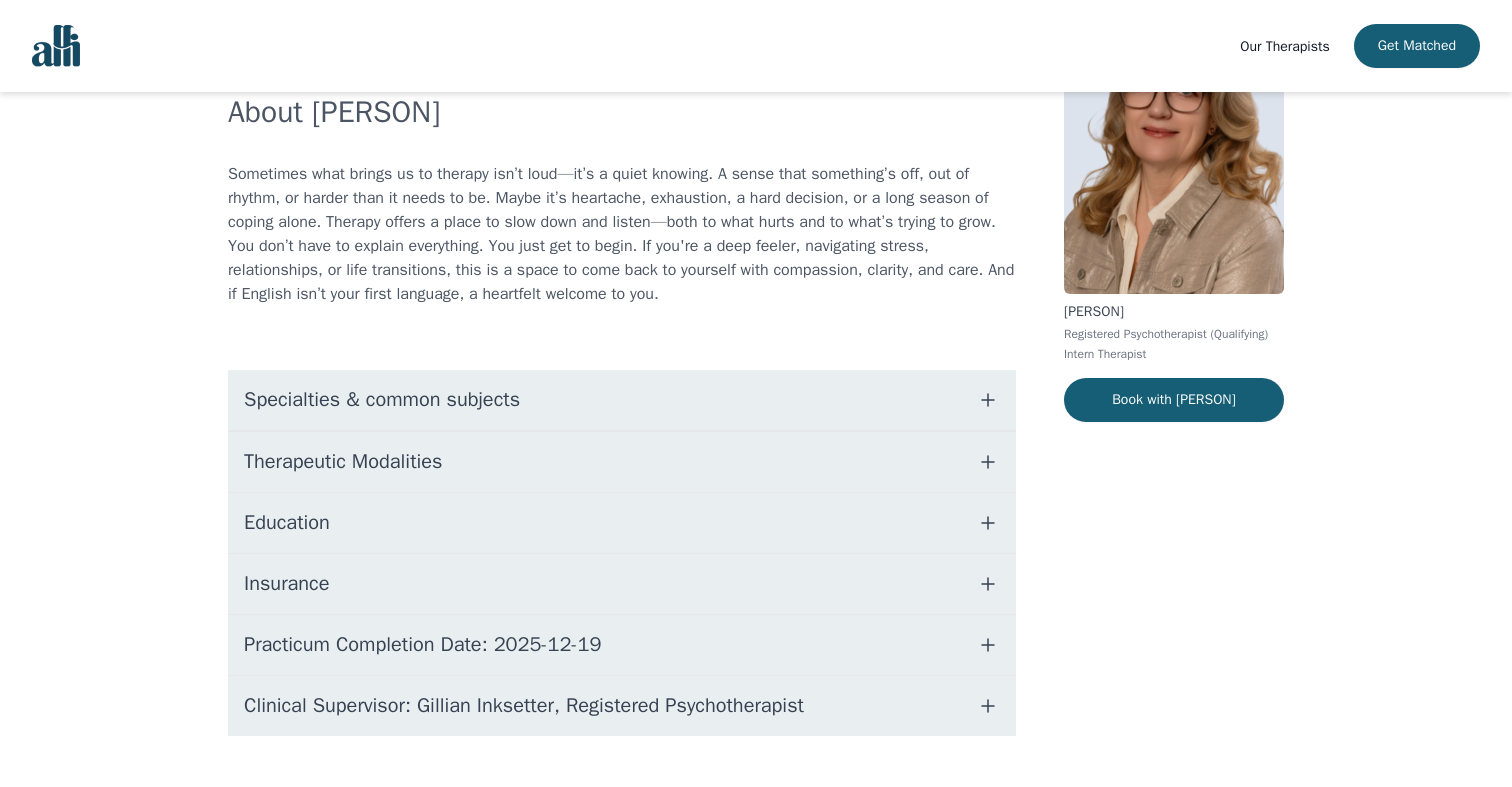scroll, scrollTop: 179, scrollLeft: 0, axis: vertical 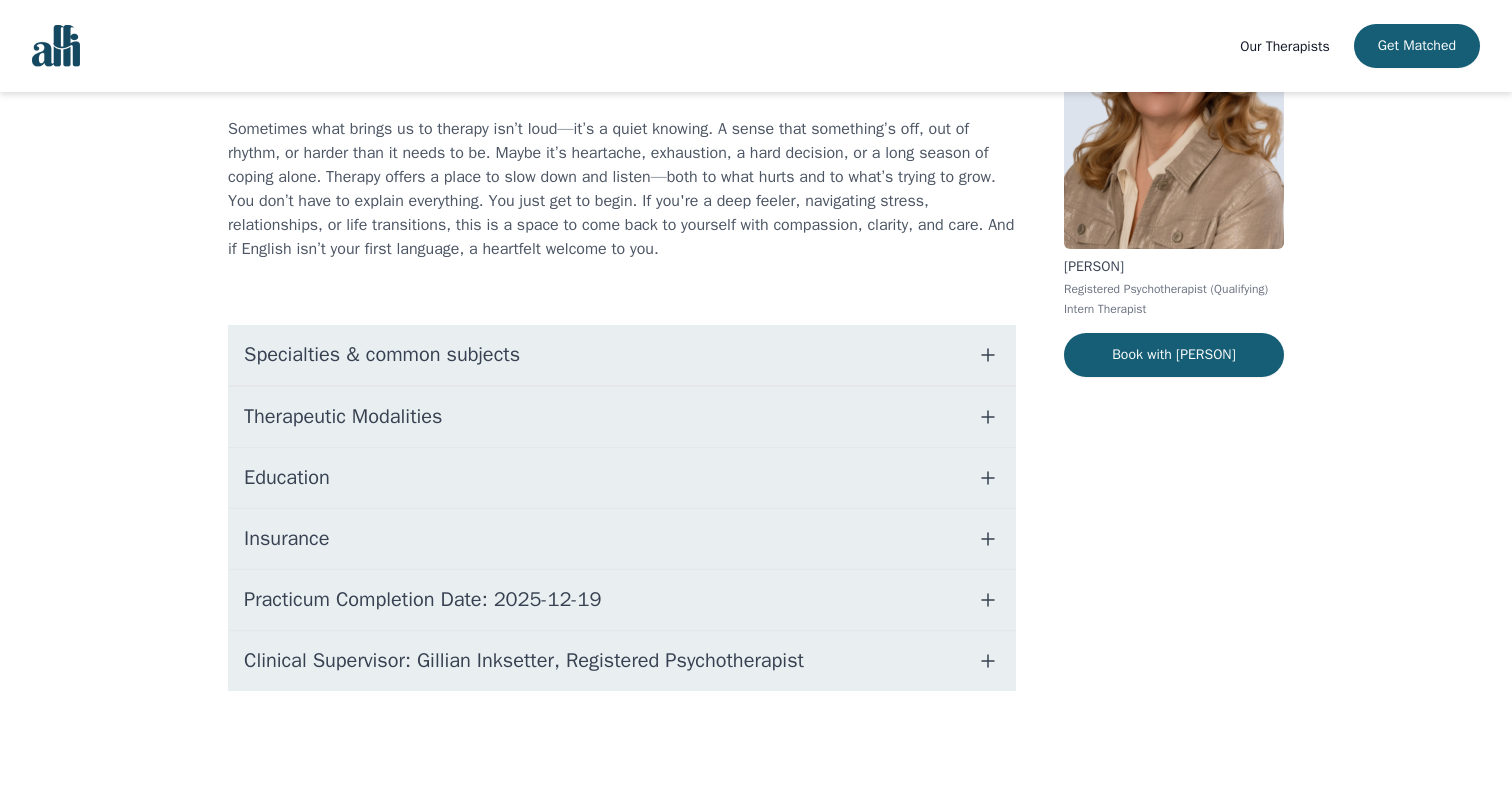click on "Specialties & common subjects" at bounding box center (382, 355) 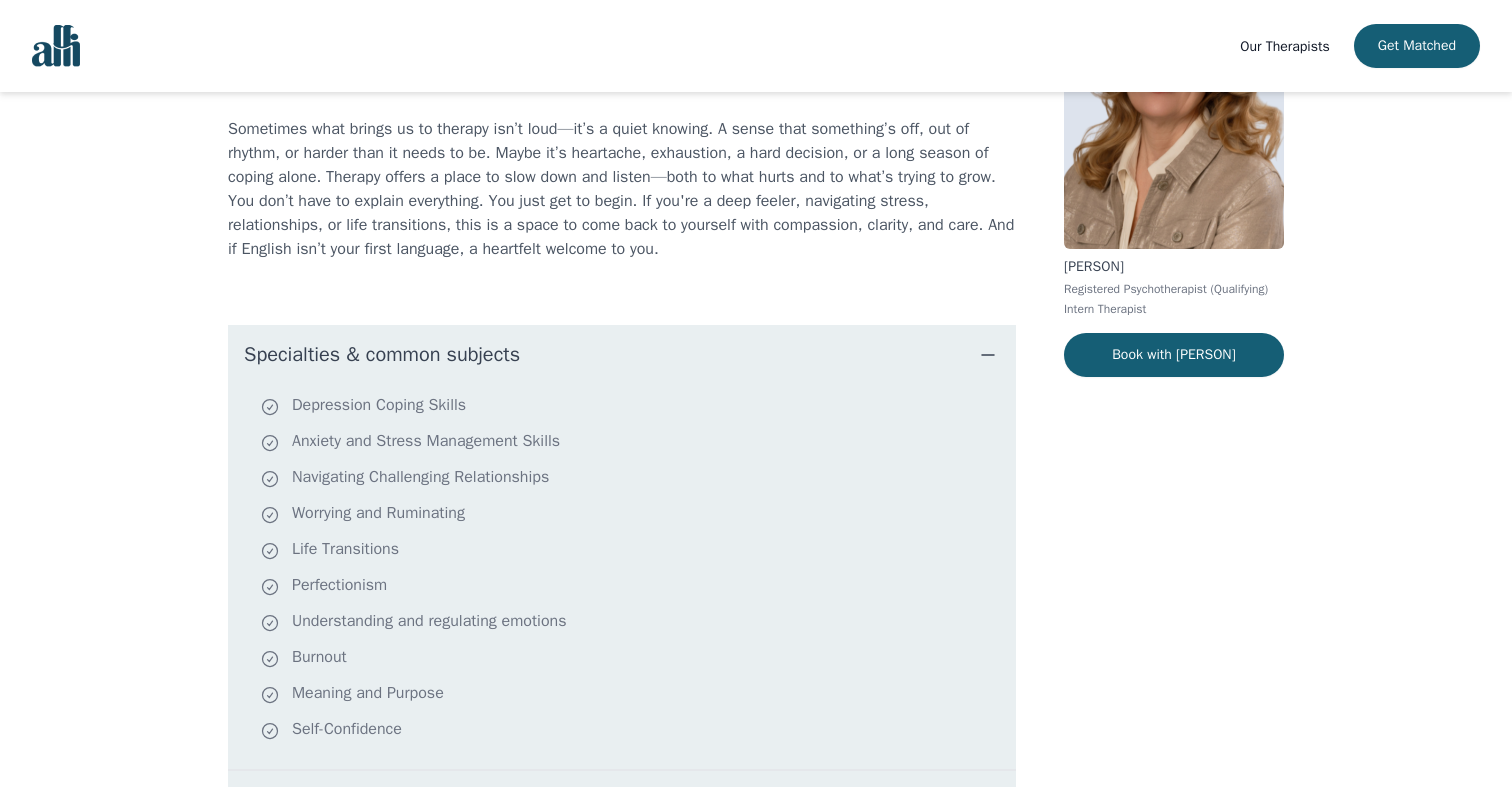 click on "Accepting New Clients $45 - $105 All Canada About [PERSON] Sometimes what brings us to therapy isn’t loud—it’s a quiet knowing. A sense that something’s off, out of rhythm, or harder than it needs to be. Maybe it’s heartache, exhaustion, a hard decision, or a long season of coping alone. Therapy offers a place to slow down and listen—both to what hurts and to what’s trying to grow. You don’t have to explain everything. You just get to begin. If you're a deep feeler, navigating stress, relationships, or life transitions, this is a space to come back to yourself with compassion, clarity, and care. And if English isn’t your first language, a heartfelt welcome to you. Specialties & common subjects Depression Coping Skills Anxiety and Stress Management Skills Navigating Challenging Relationships Worrying and Ruminating Life Transitions Perfectionism Understanding and regulating emotions Burnout Meaning and Purpose Self-Confidence Therapeutic Modalities Education Insurance [PERSON]" at bounding box center [756, 542] 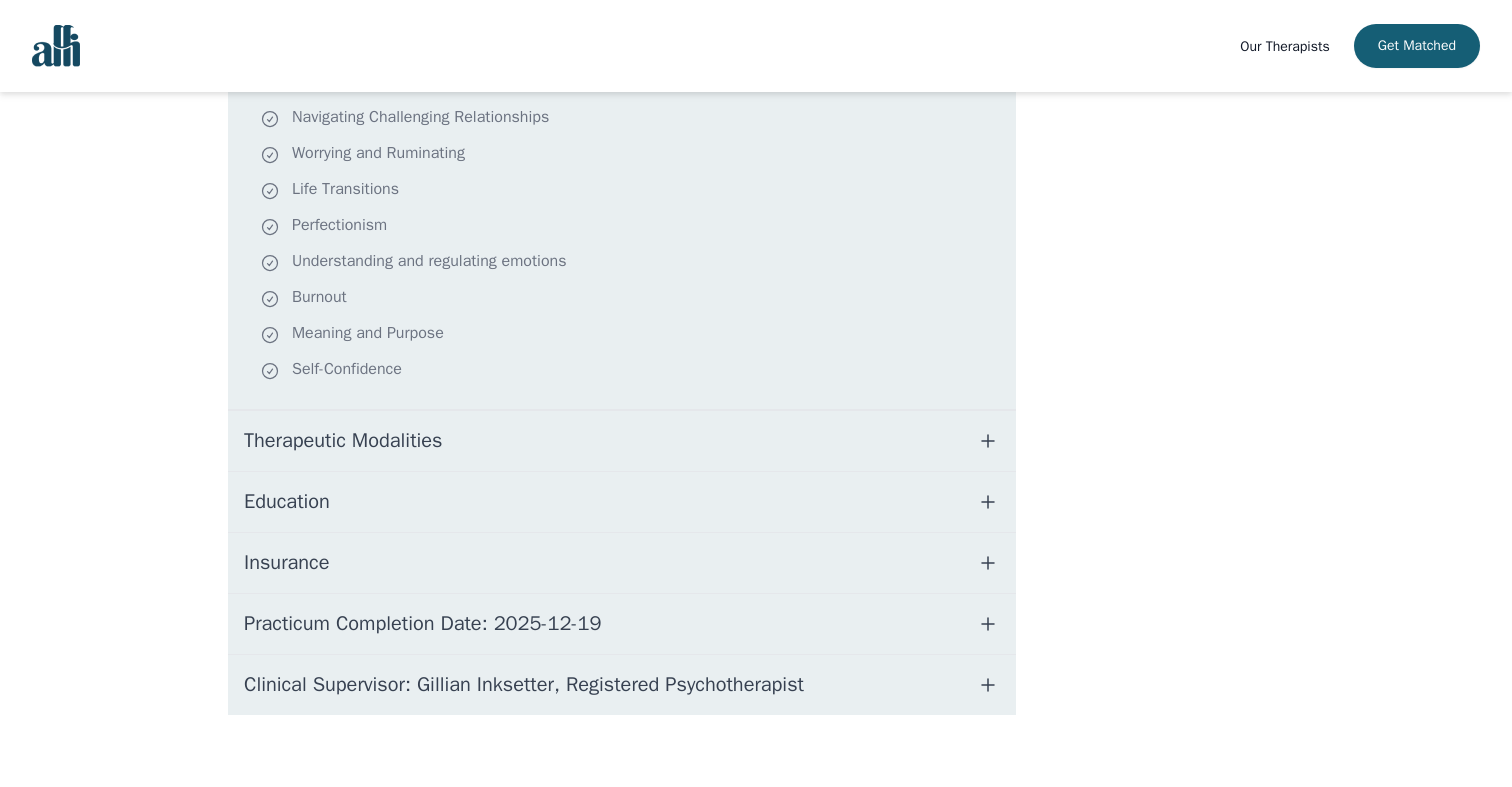 scroll, scrollTop: 563, scrollLeft: 0, axis: vertical 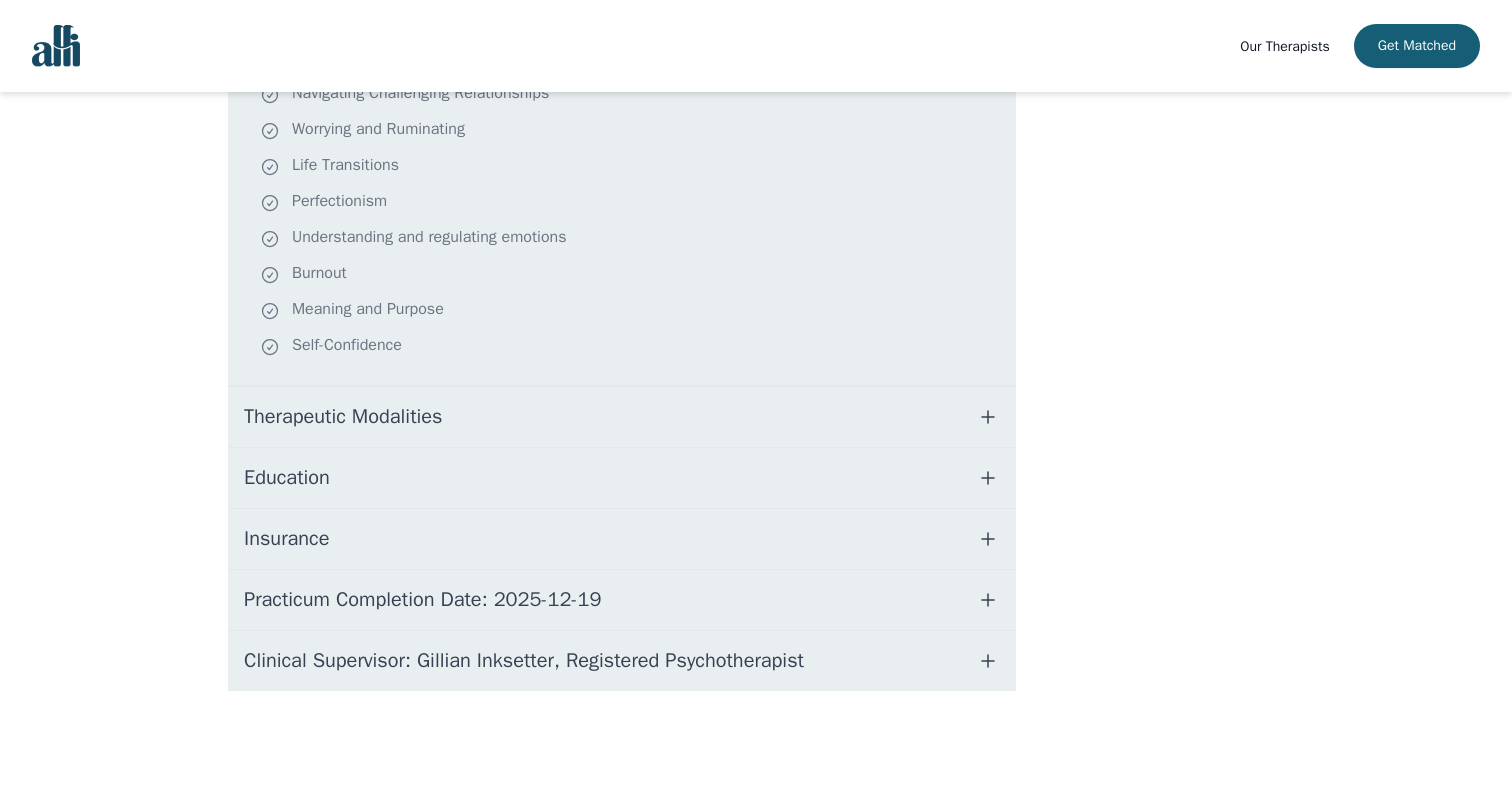 click on "Therapeutic Modalities" at bounding box center (343, 417) 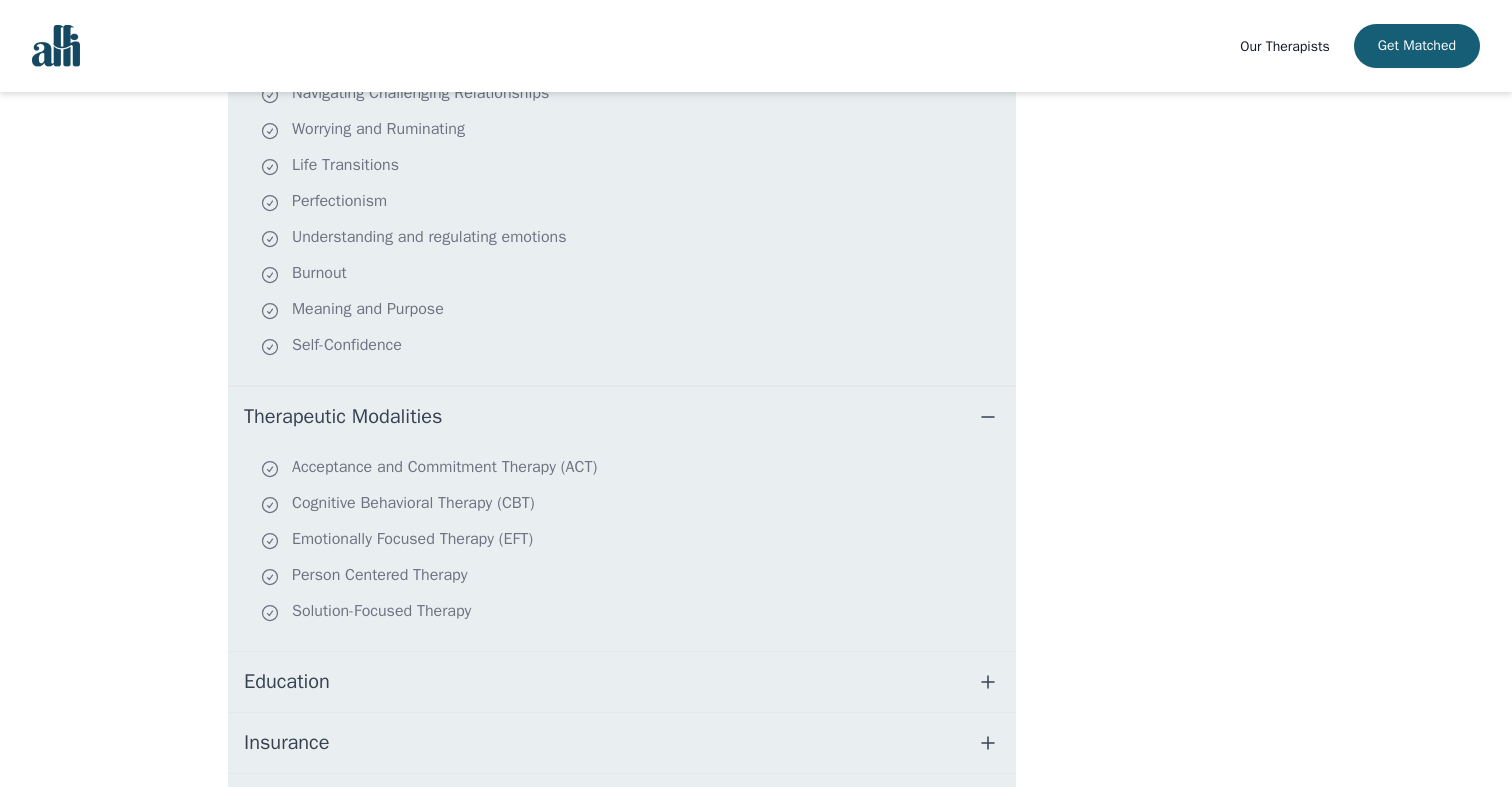 type 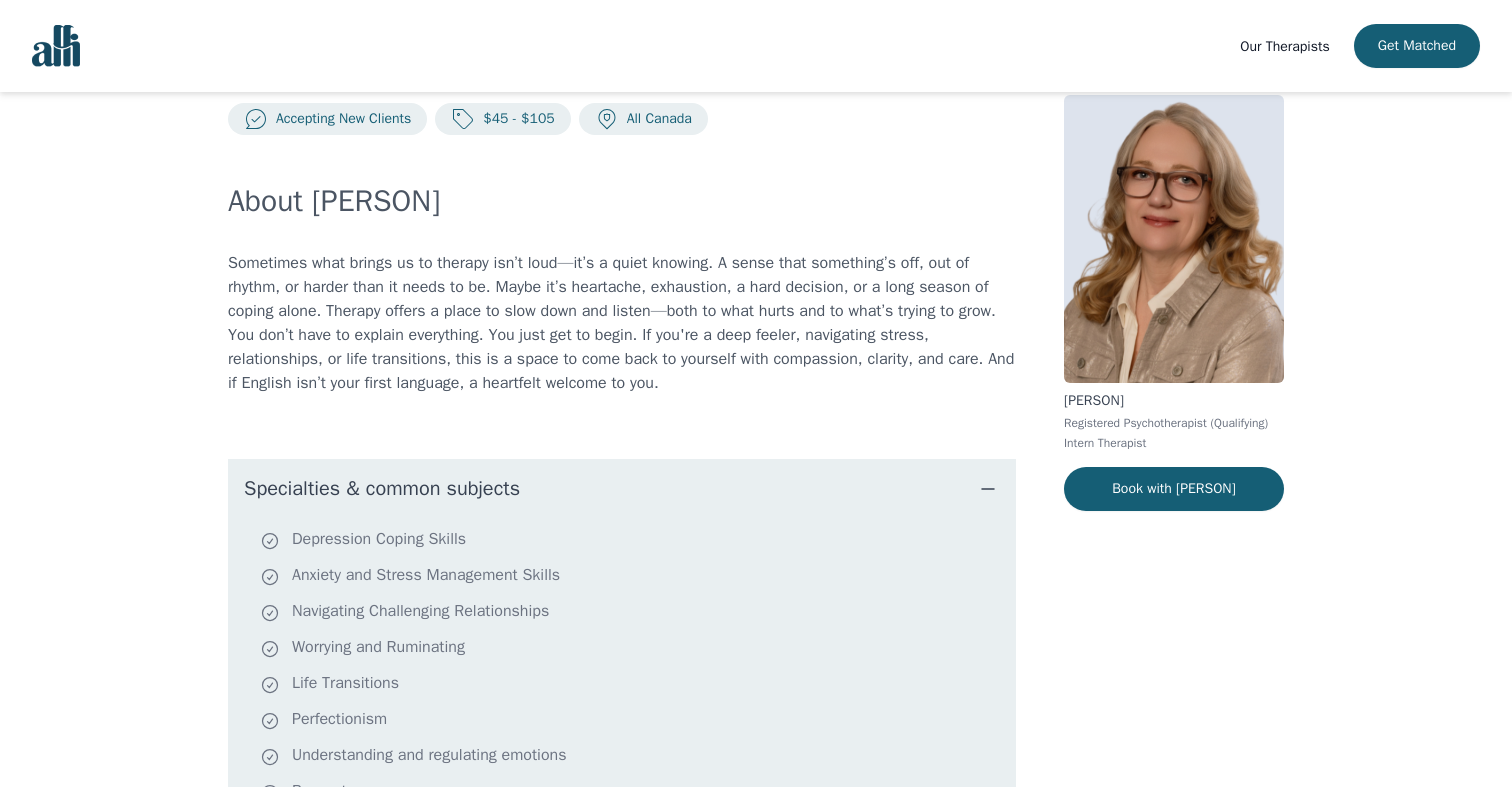 scroll, scrollTop: 0, scrollLeft: 0, axis: both 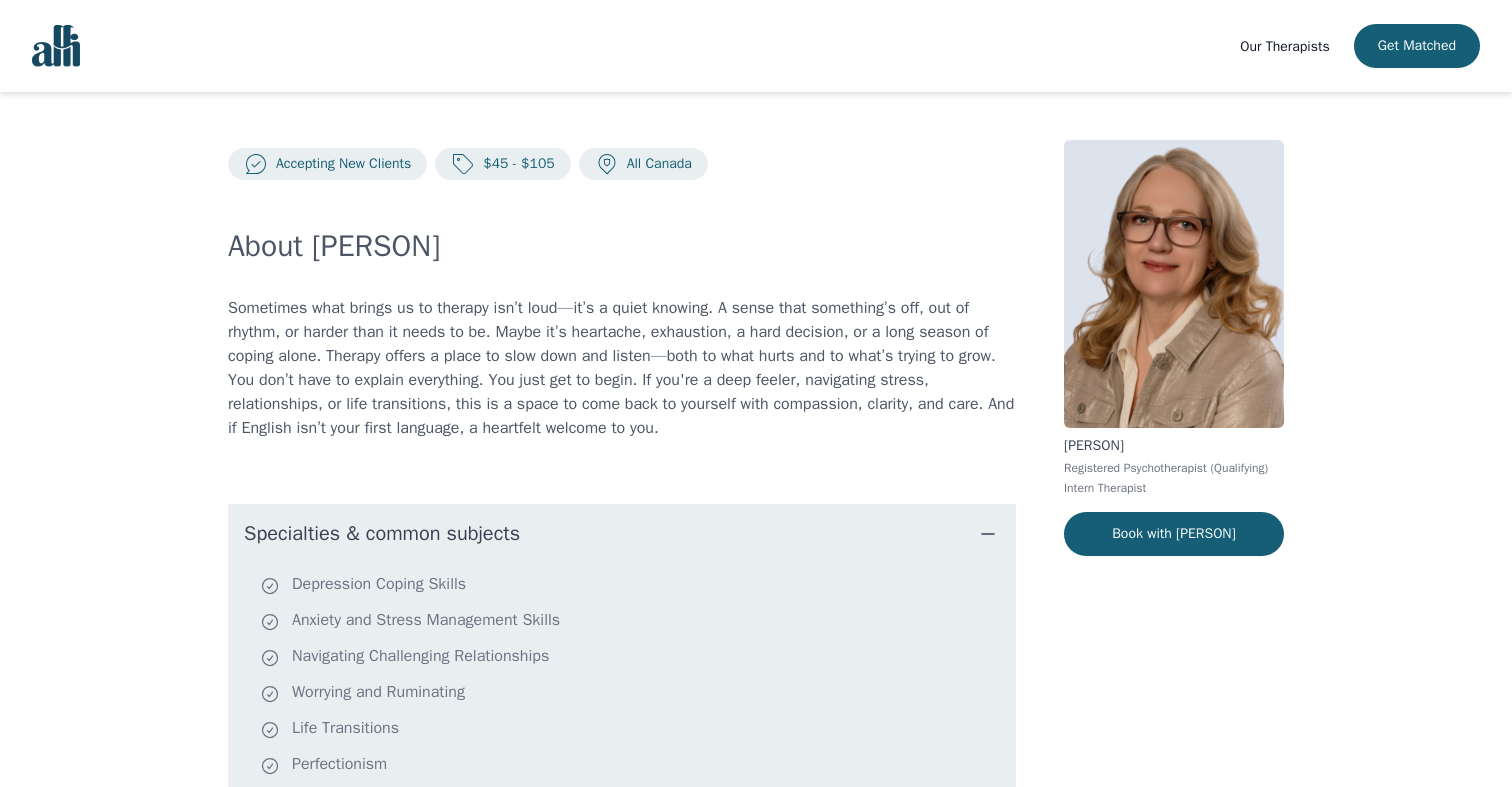 click on "$45 - $105" at bounding box center (514, 164) 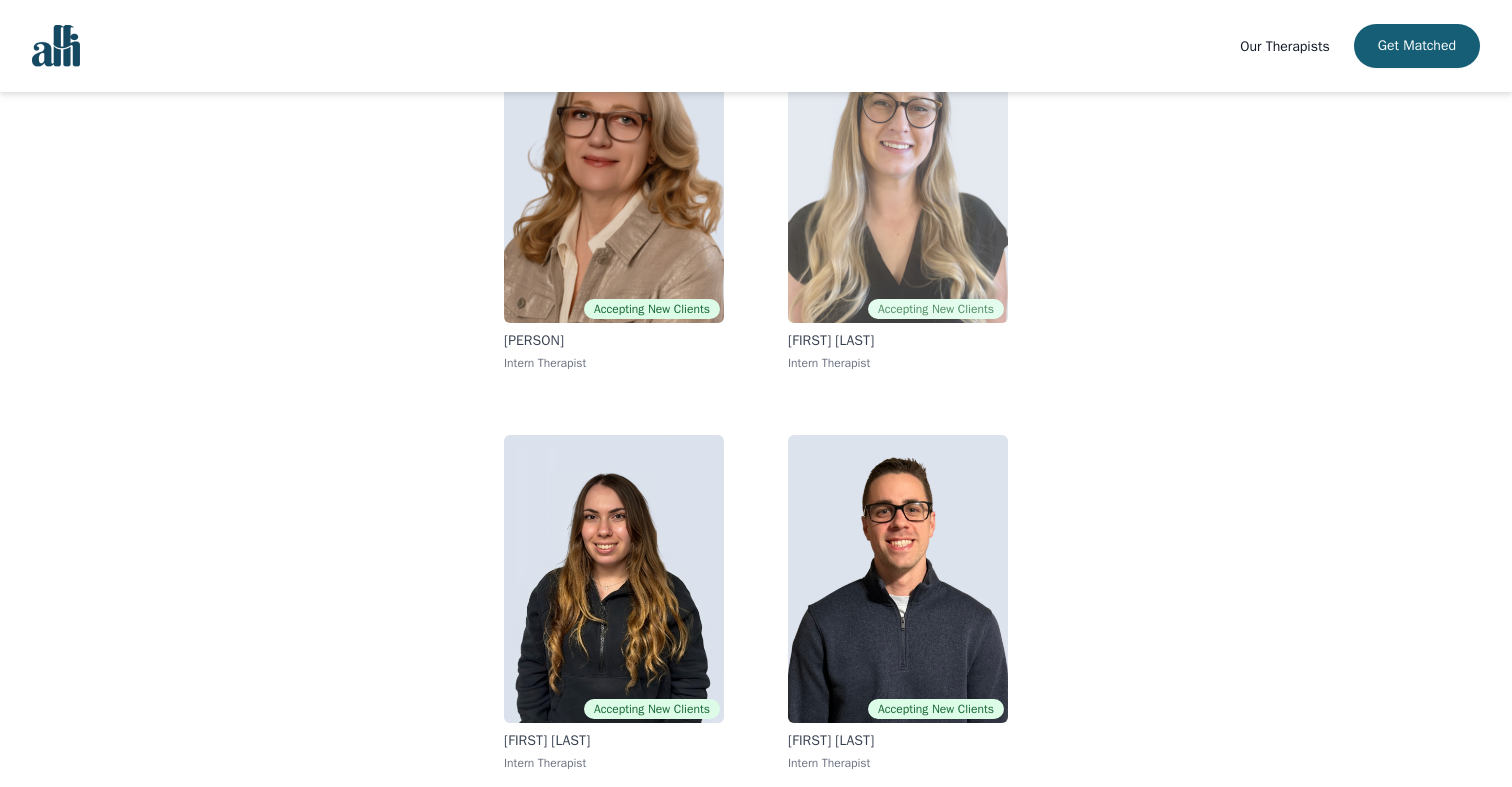 click at bounding box center (898, 179) 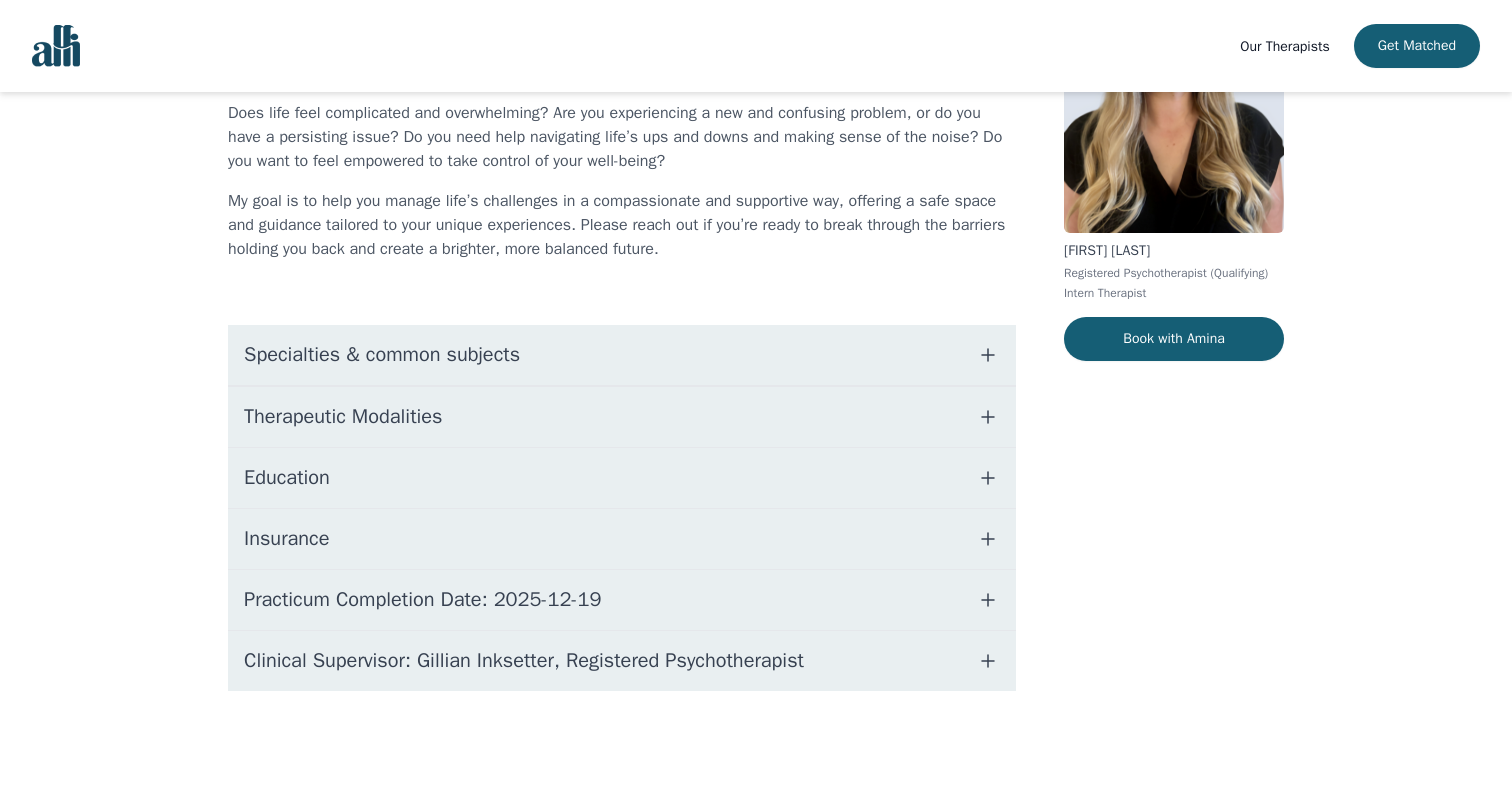 scroll, scrollTop: 0, scrollLeft: 0, axis: both 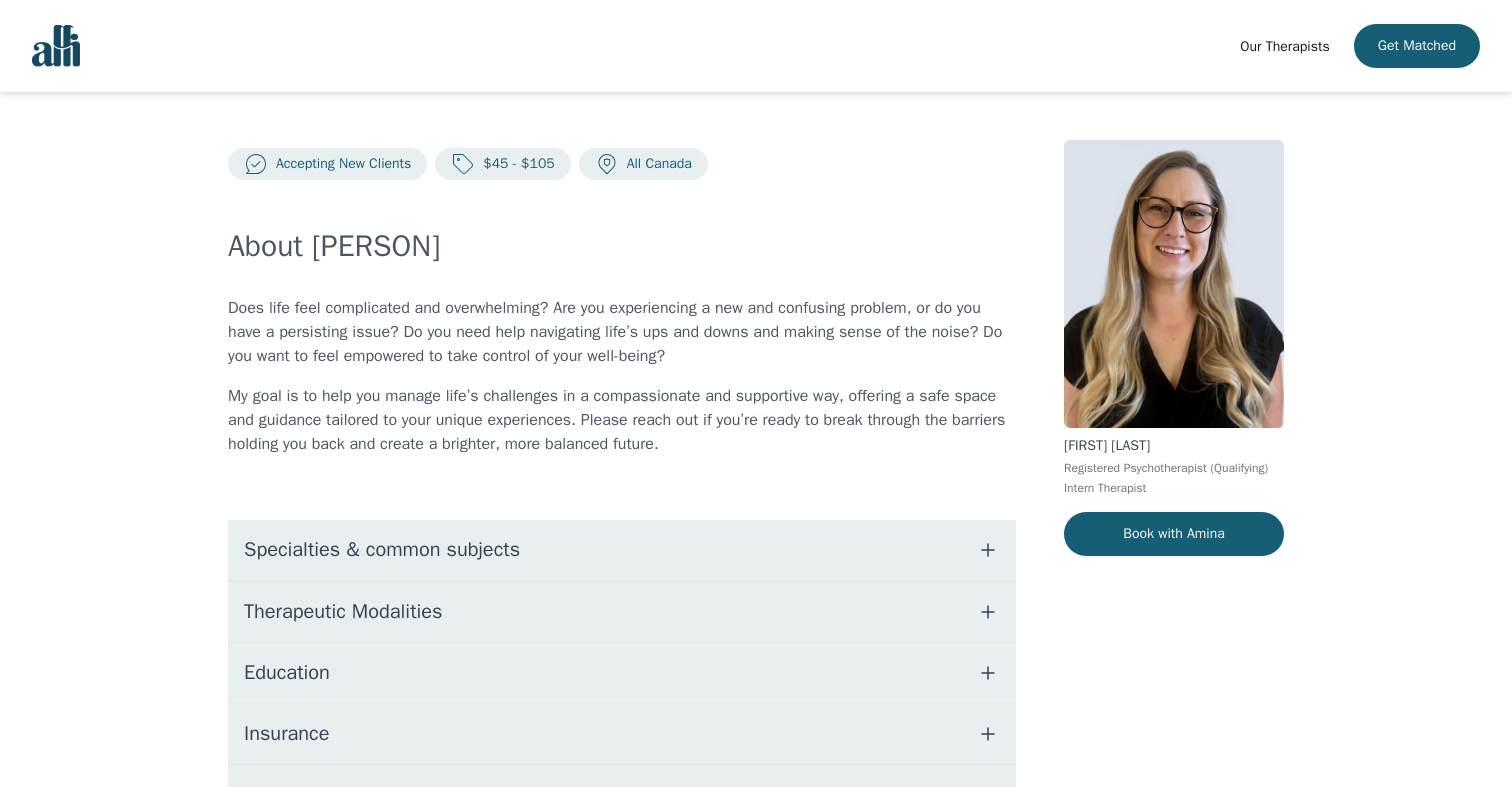 click on "Specialties & common subjects" at bounding box center [382, 550] 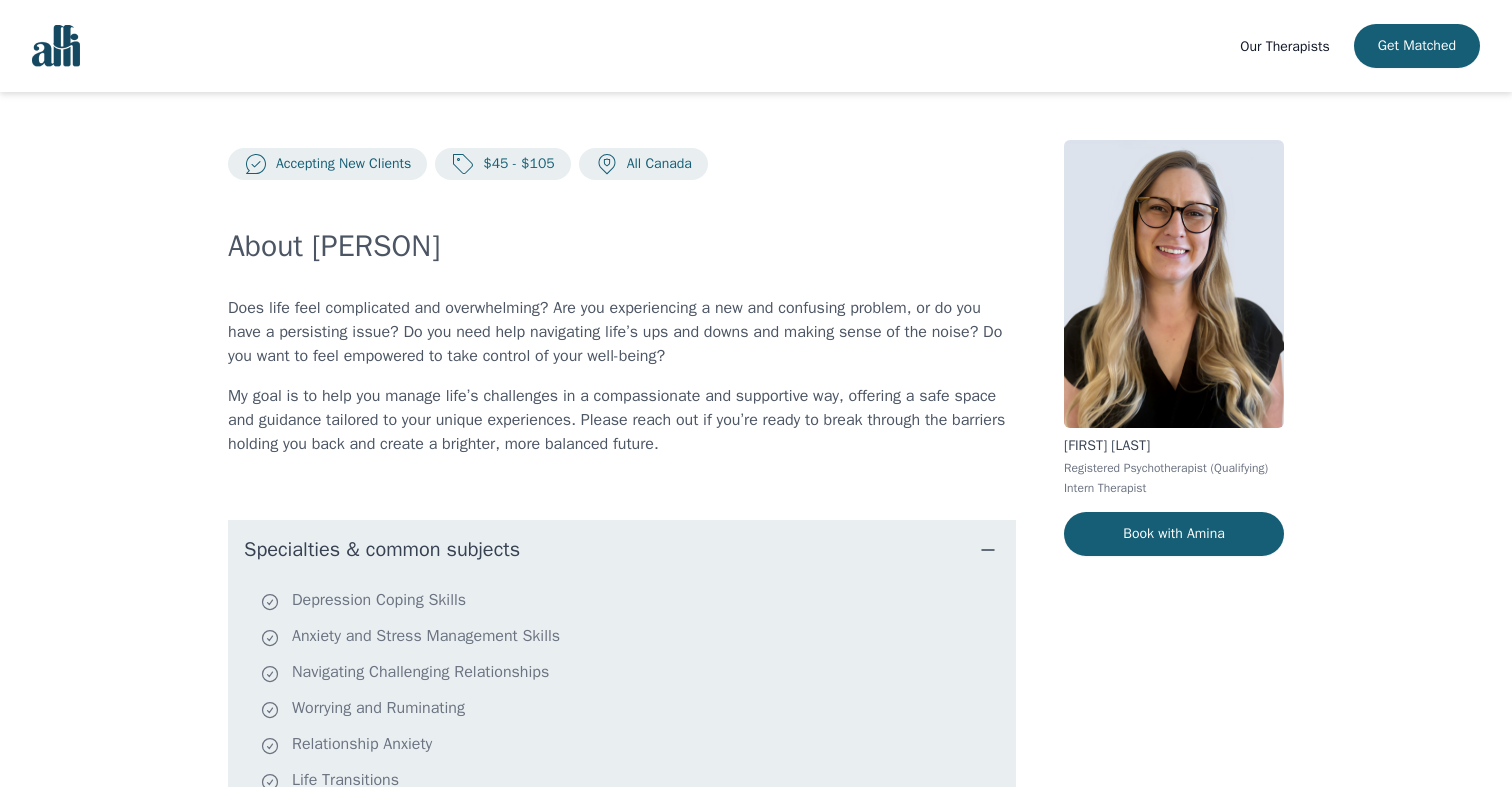 click on "Accepting New Clients $45 - $105 All Canada About [PERSON] Does life feel complicated and overwhelming? Are you experiencing a new and confusing problem, or do you have a persisting issue? Do you need help navigating life’s ups and downs and making sense of the noise? Do you want to feel empowered to take control of your well-being? My goal is to help you manage life’s challenges in a compassionate and supportive way, offering a safe space and guidance tailored to your unique experiences. Please reach out if you’re ready to break through the barriers holding you back and create a brighter, more balanced future. Specialties & common subjects Depression Coping Skills Anxiety and Stress Management Skills Navigating Challenging Relationships Worrying and Ruminating Relationship Anxiety Life Transitions Identity and Self-Exploration Understanding and regulating emotions Effective Communication Mindfulness Therapeutic Modalities Education Insurance Practicum Completion Date: [DATE] [FIRST] [LAST]" at bounding box center [756, 729] 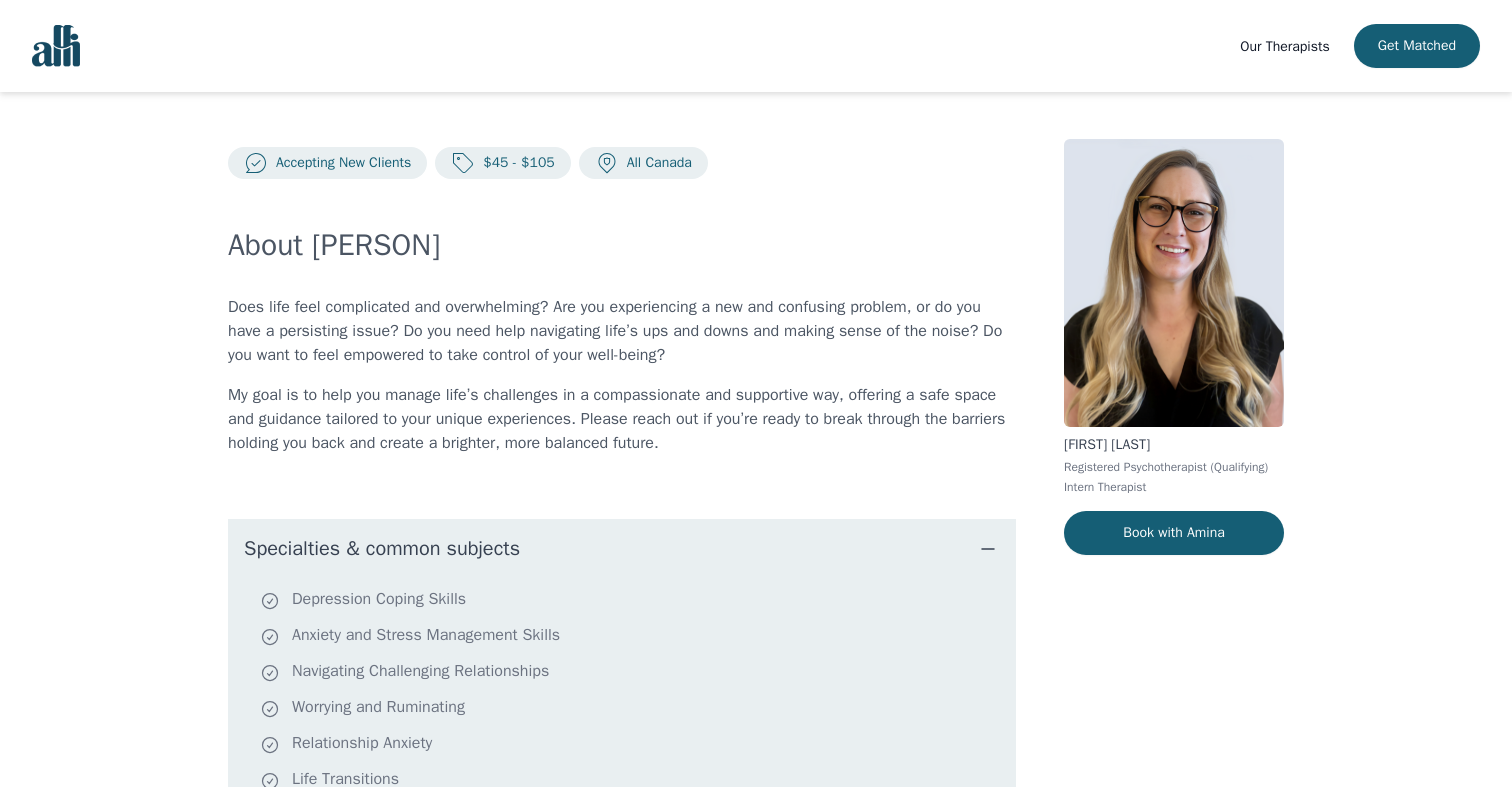 scroll, scrollTop: 0, scrollLeft: 0, axis: both 